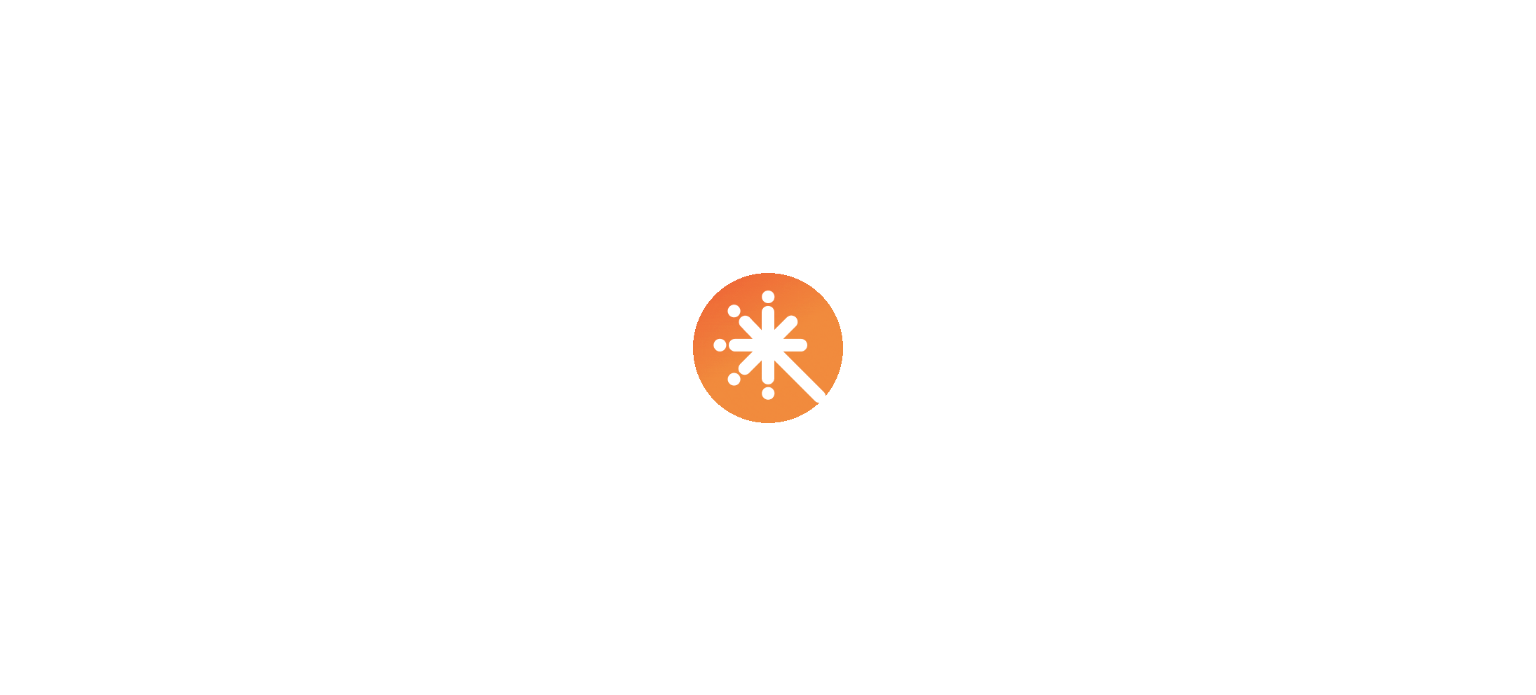 scroll, scrollTop: 0, scrollLeft: 0, axis: both 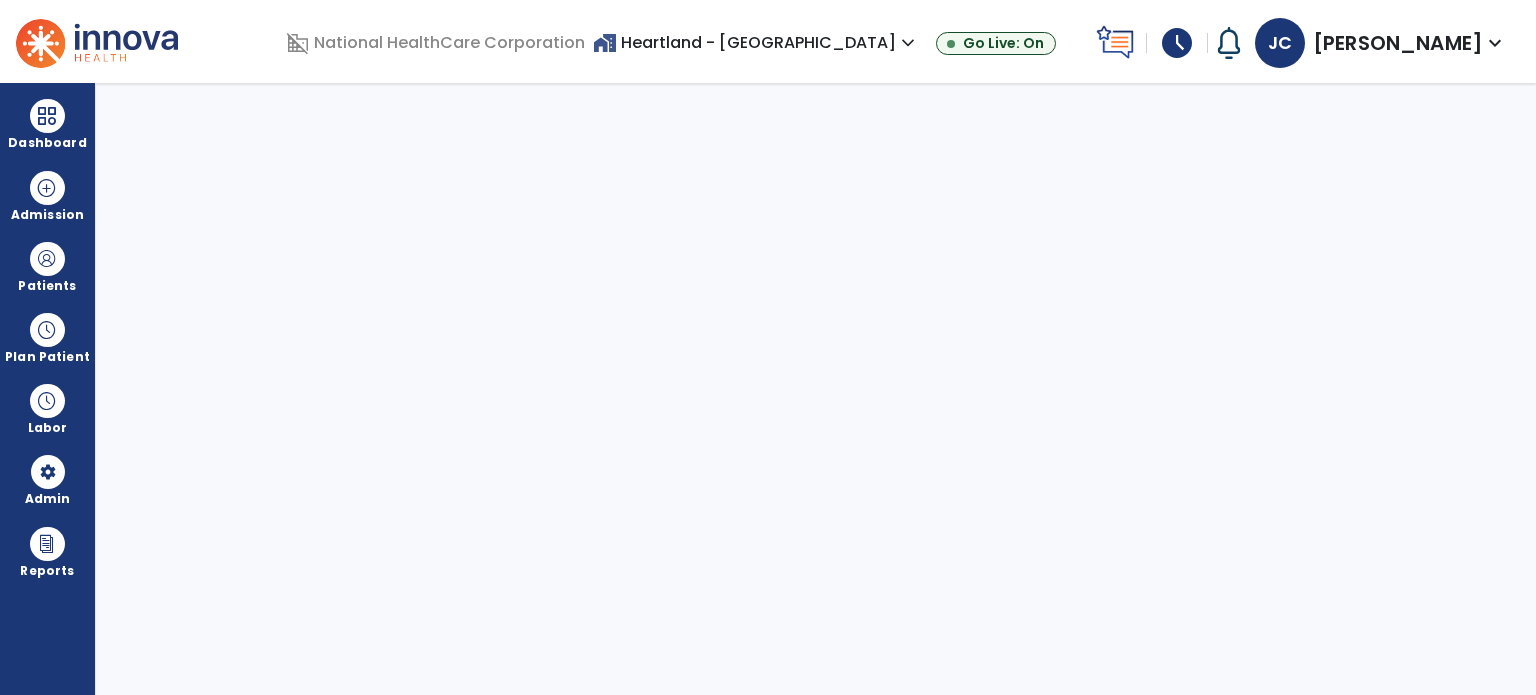 select on "***" 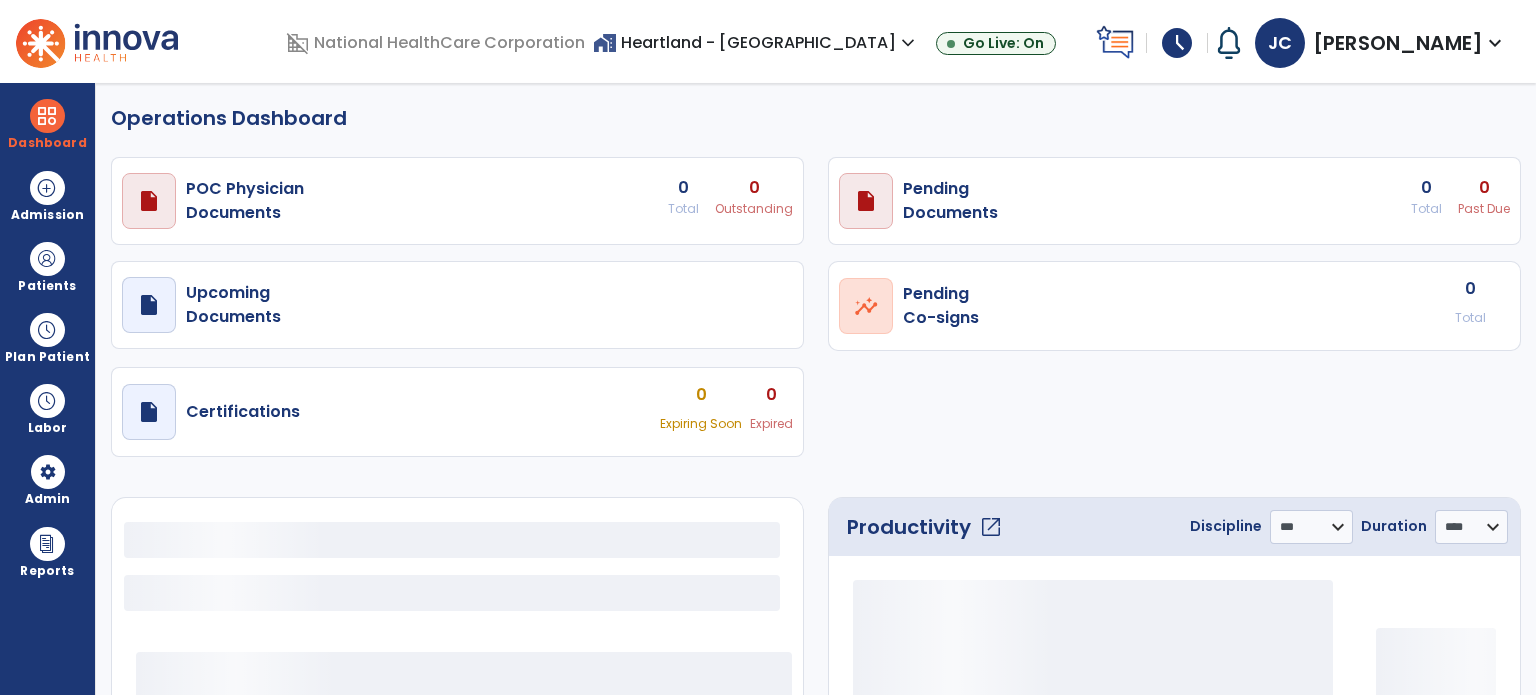 select on "***" 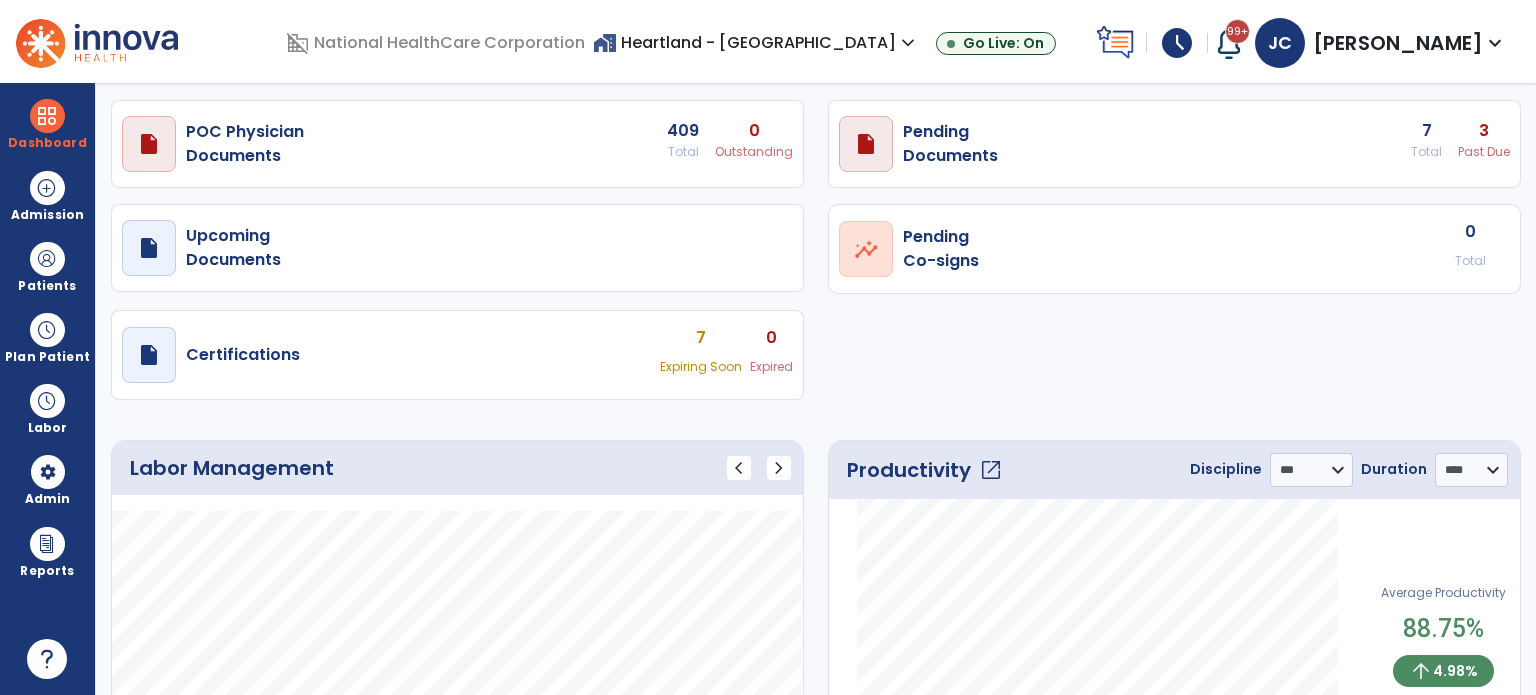 scroll, scrollTop: 60, scrollLeft: 0, axis: vertical 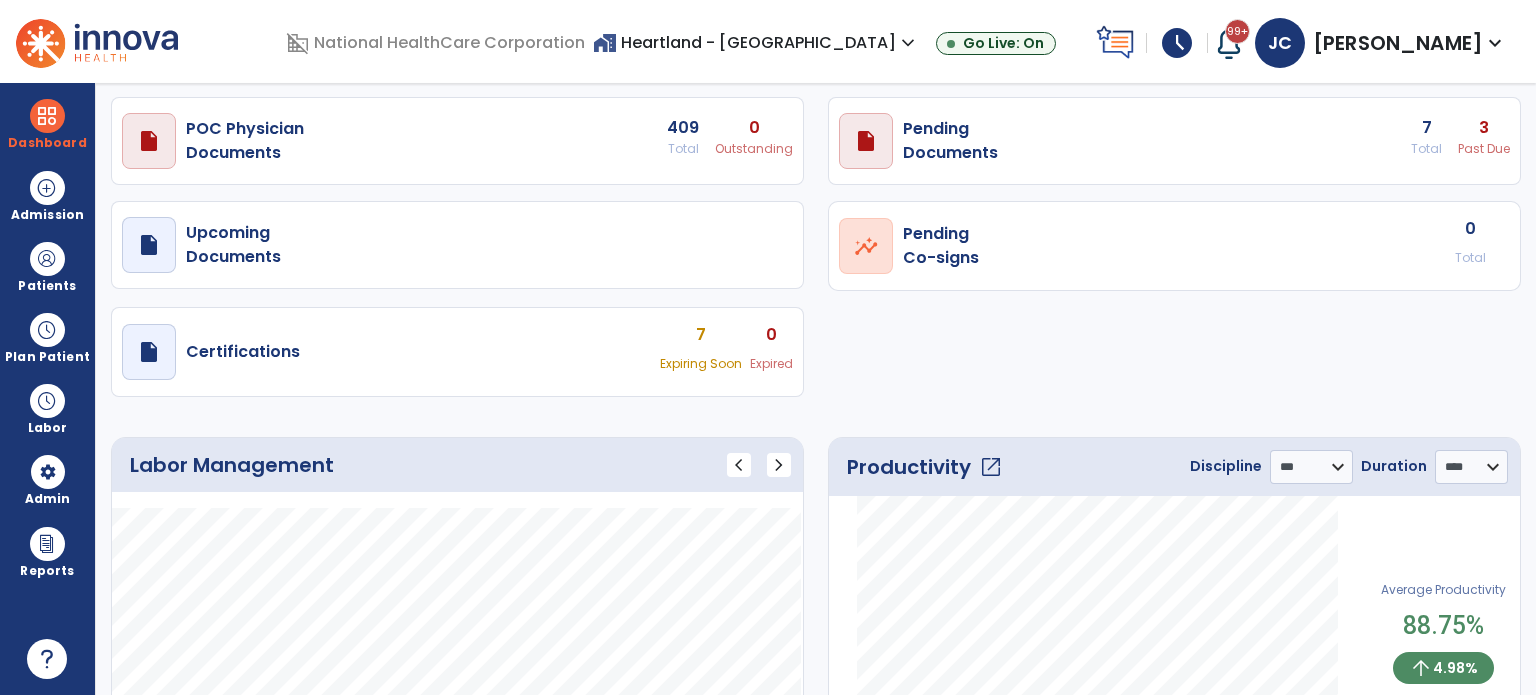 click on "**********" 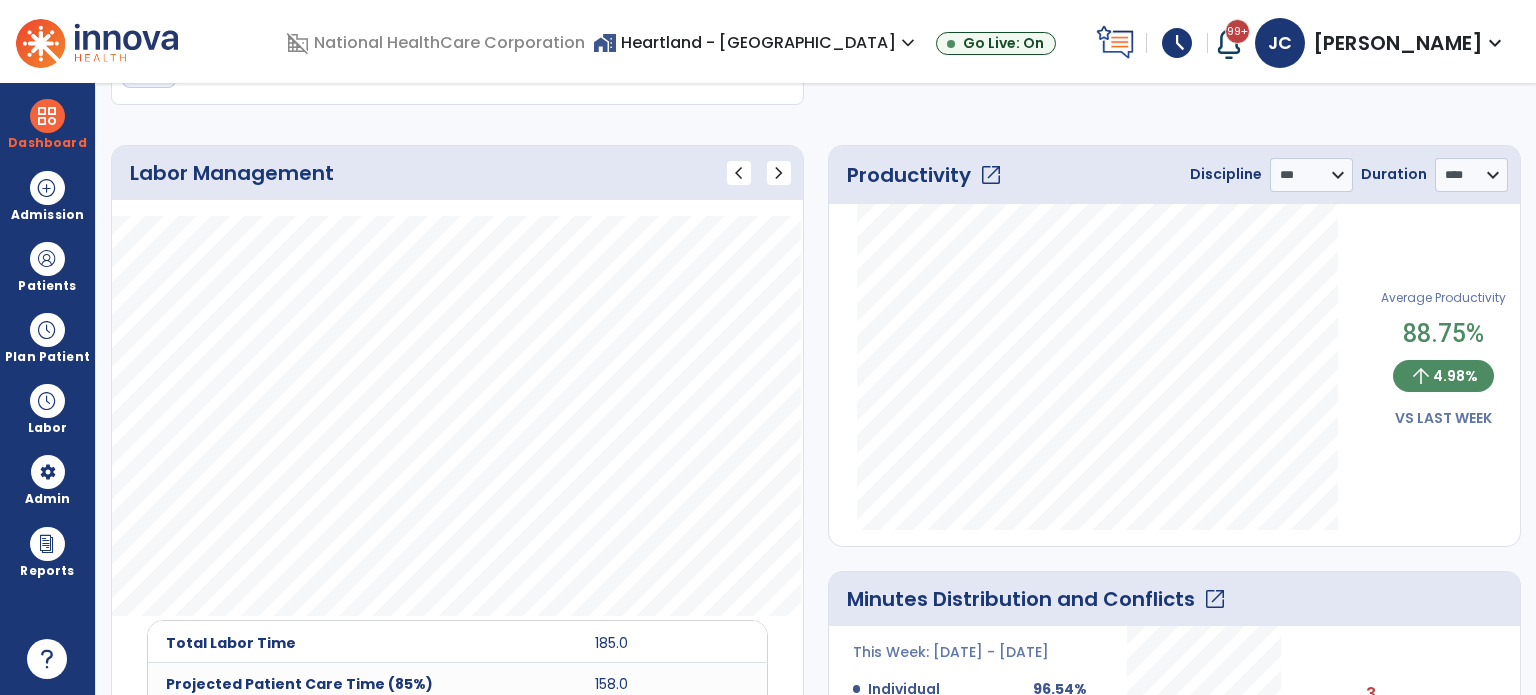 scroll, scrollTop: 0, scrollLeft: 0, axis: both 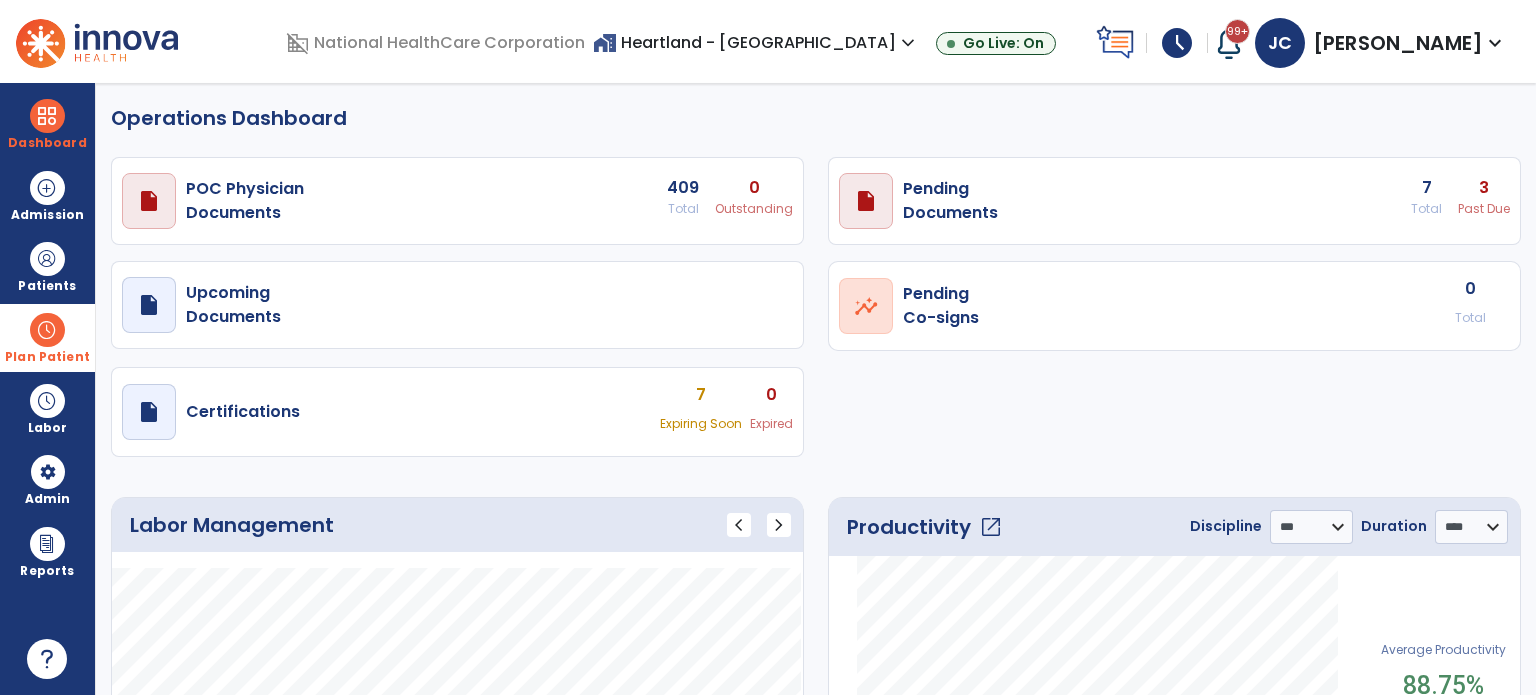 click at bounding box center (47, 330) 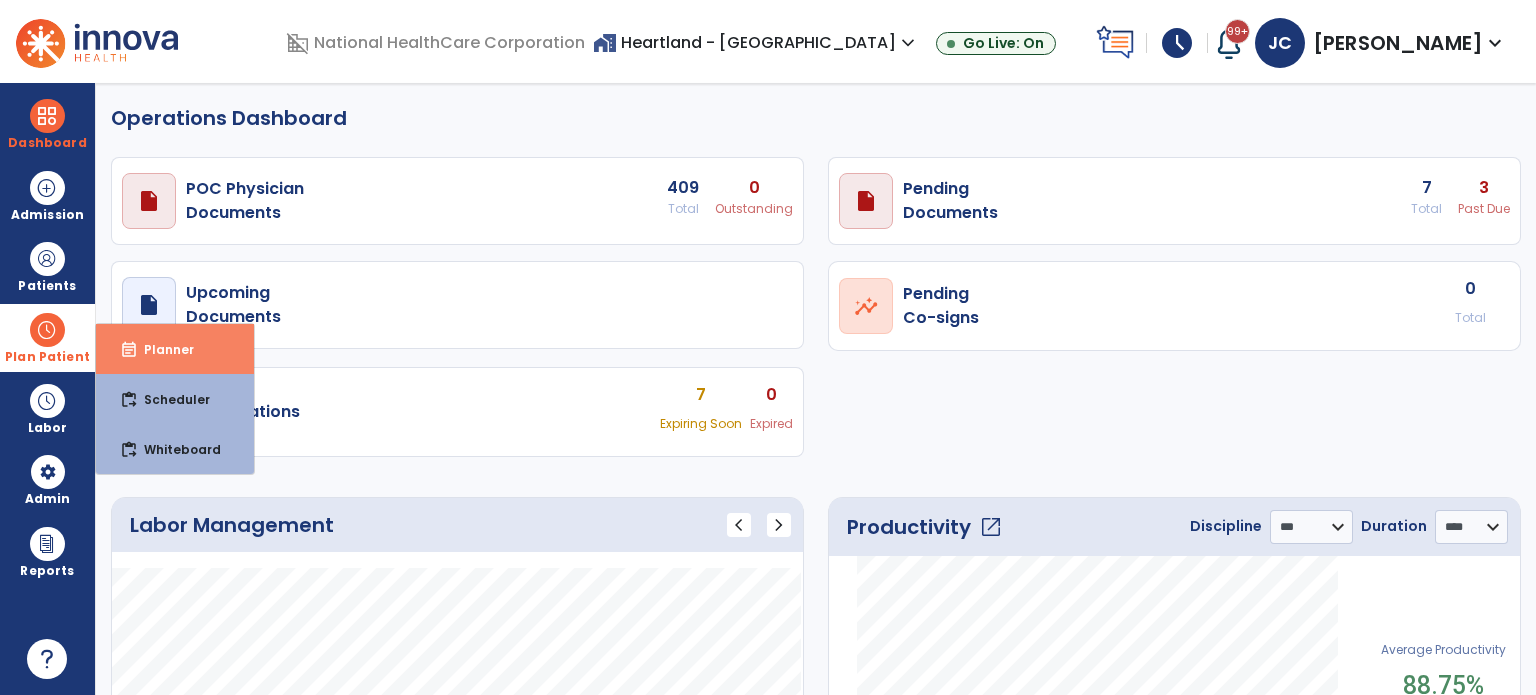 click on "Planner" at bounding box center [161, 349] 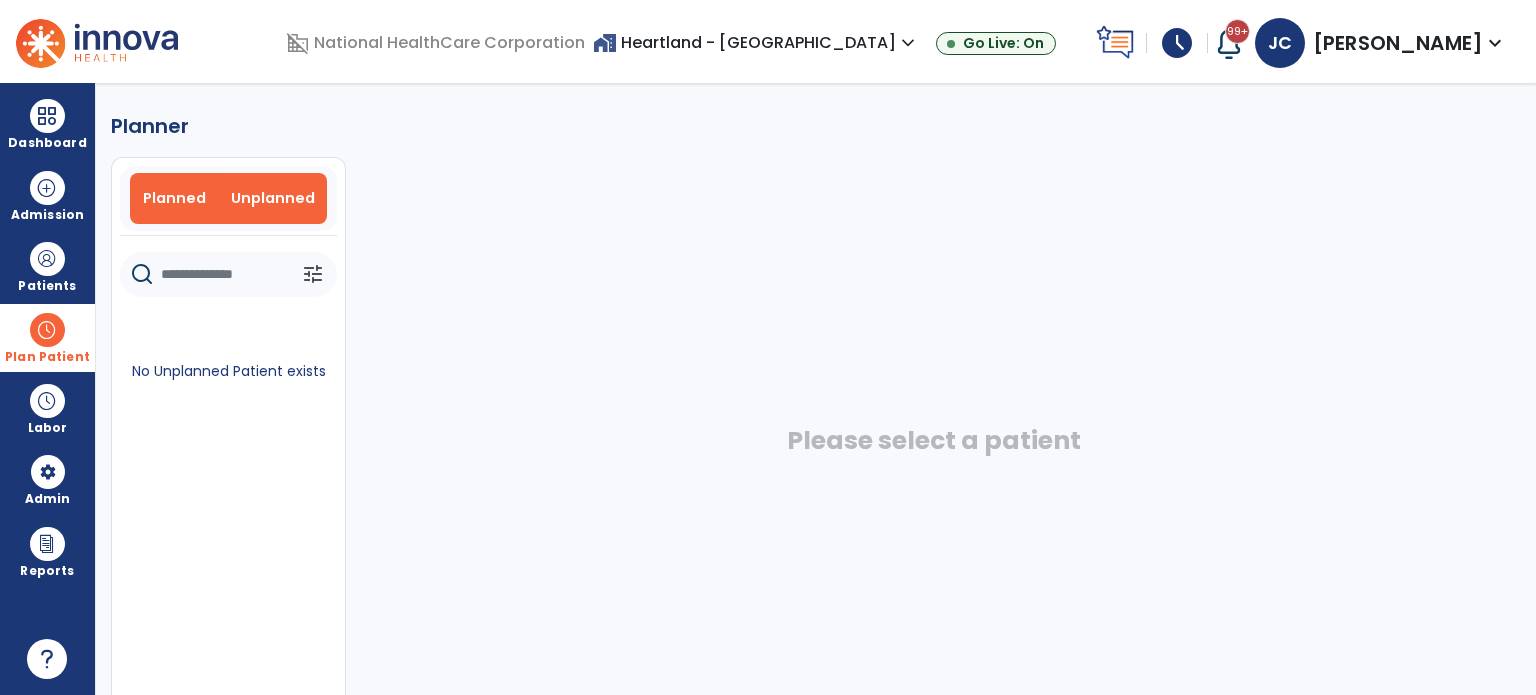 click on "Planned" at bounding box center (174, 198) 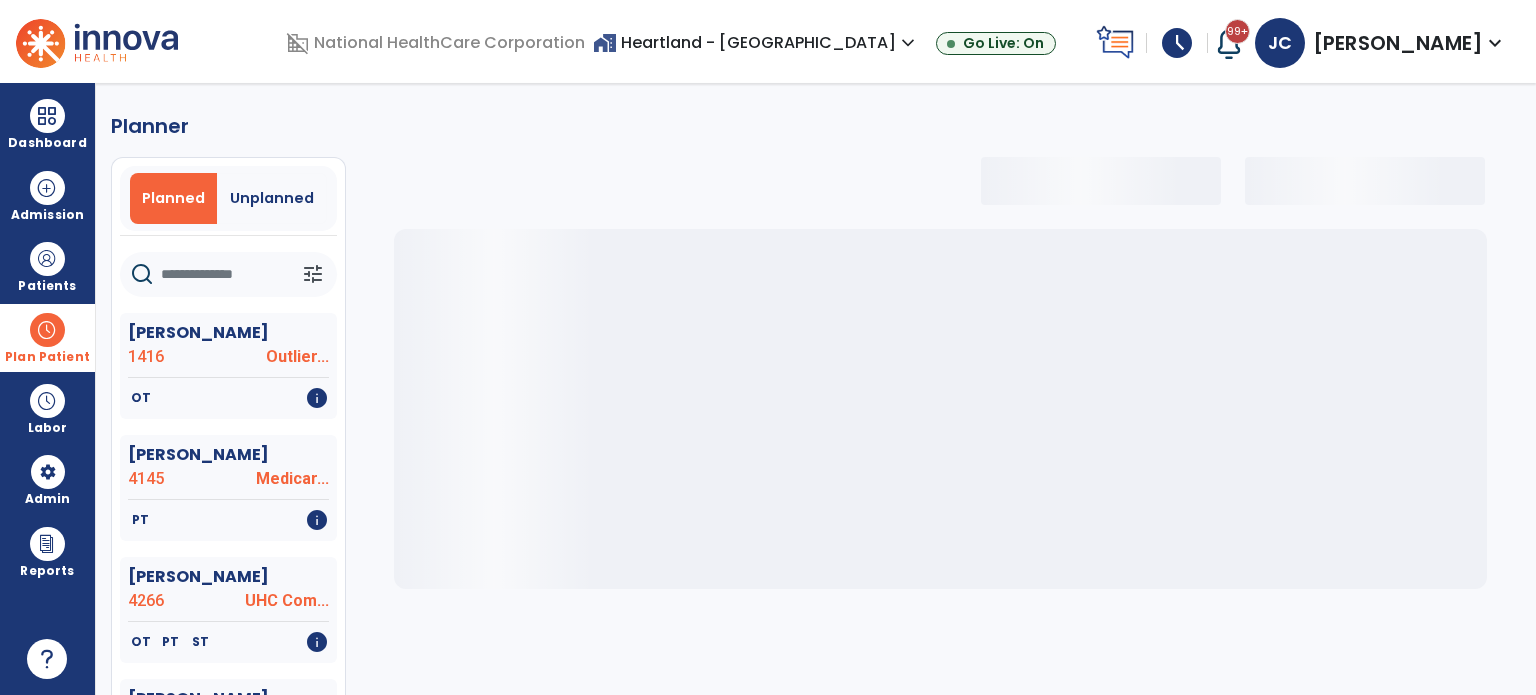 click at bounding box center (47, 330) 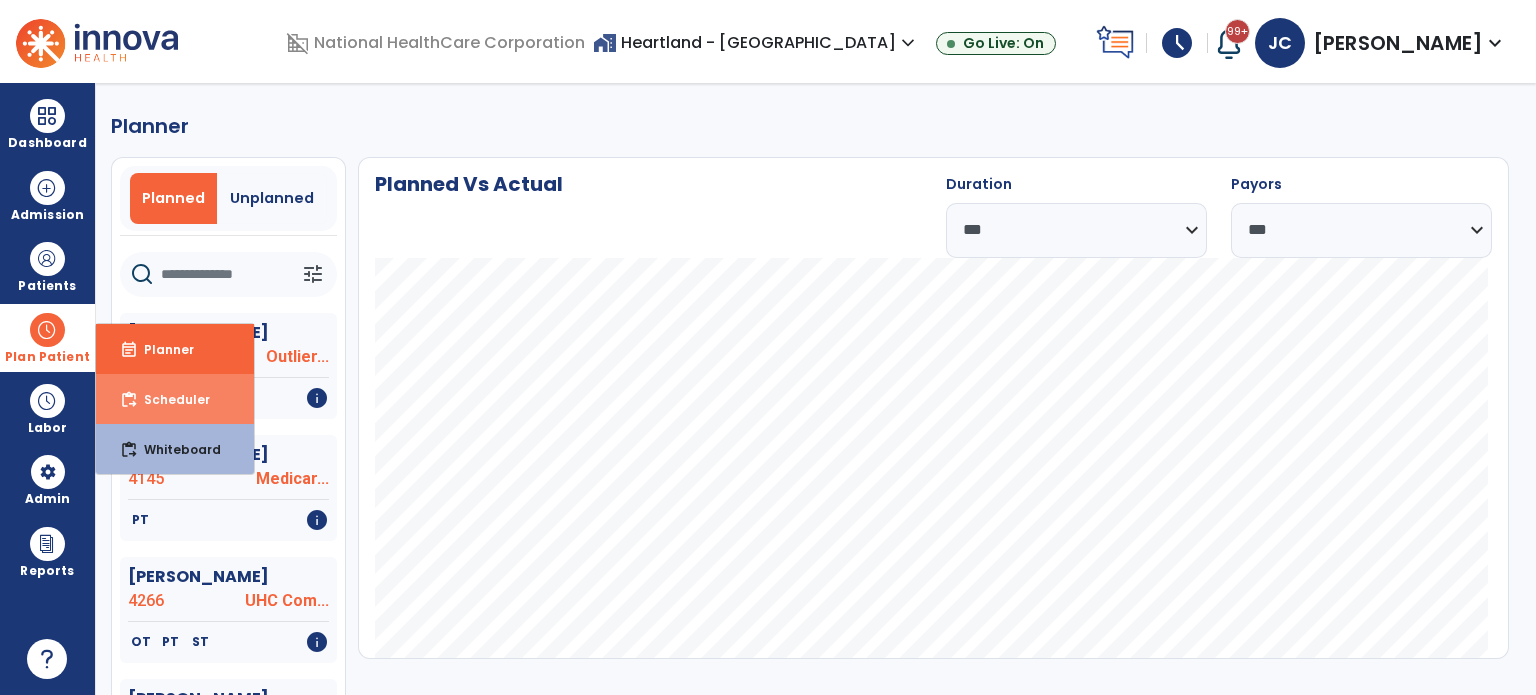 click on "Scheduler" at bounding box center (169, 399) 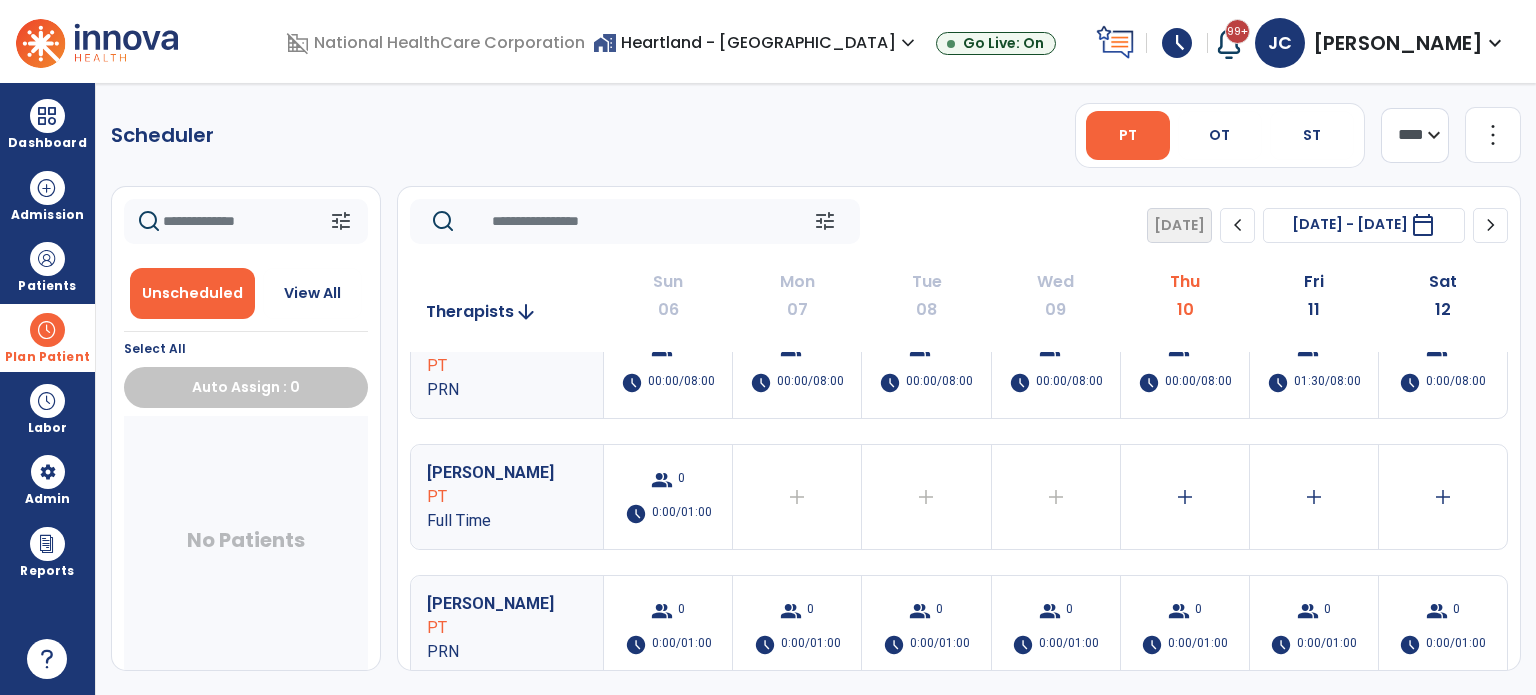 scroll, scrollTop: 368, scrollLeft: 0, axis: vertical 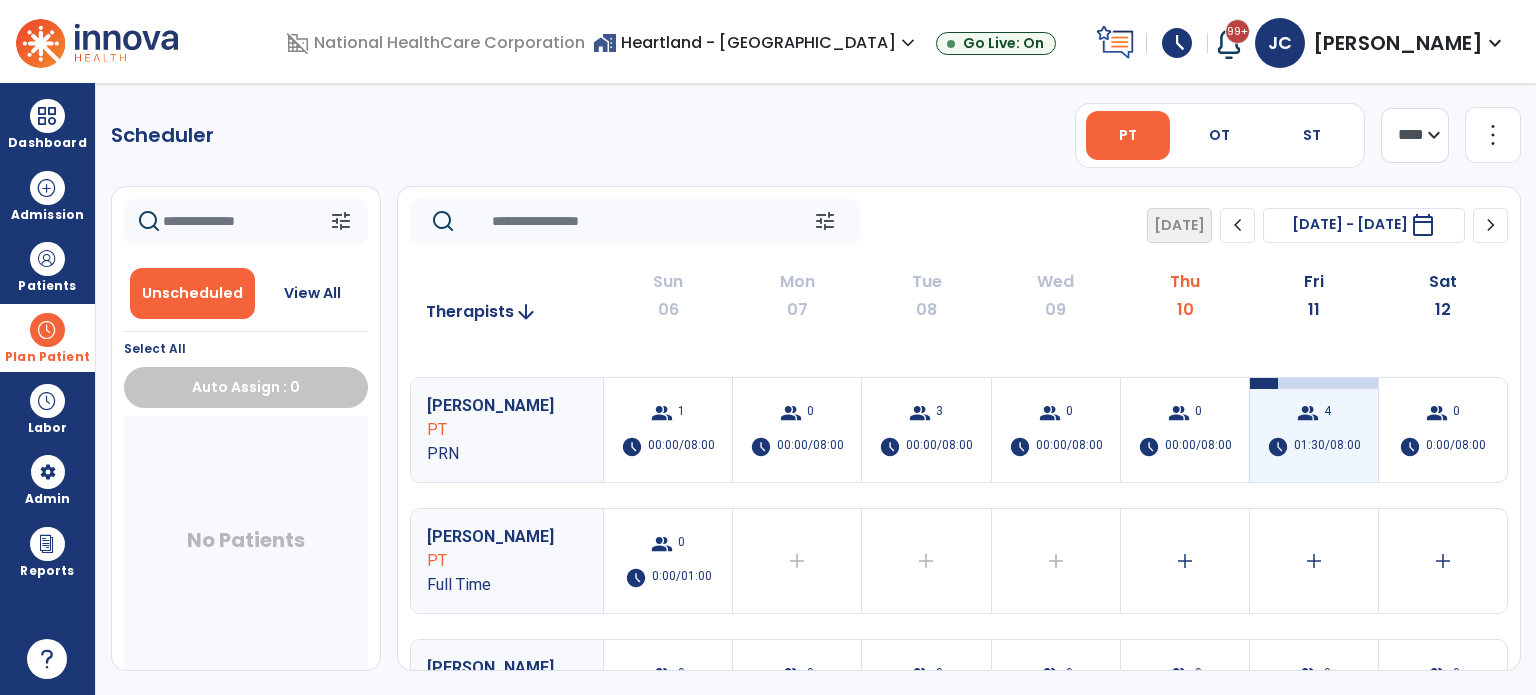 click on "01:30/08:00" at bounding box center (1327, 447) 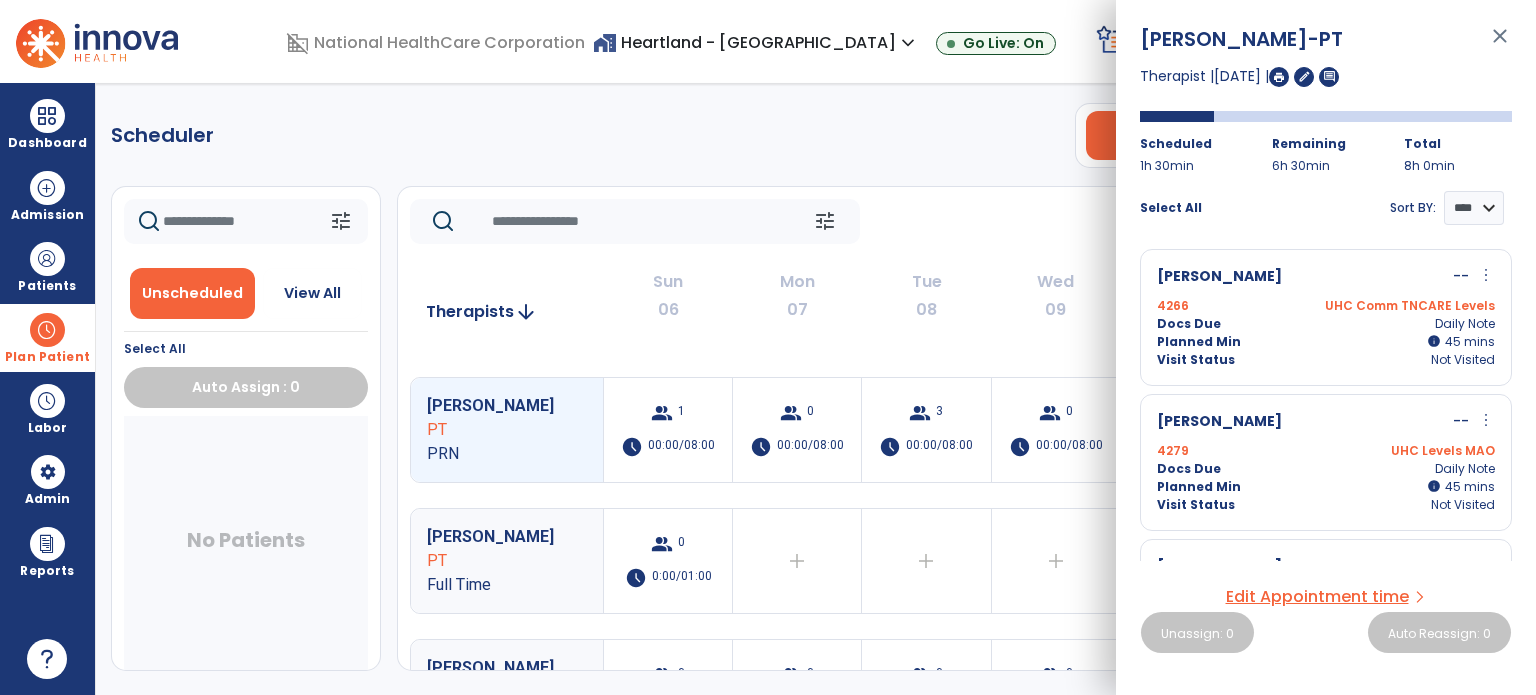 click on "Cabrera, Phyllis   --  more_vert  edit   Edit Session   alt_route   Split Minutes  4266 UHC Comm TNCARE Levels  Docs Due Daily Note   Planned Min  info   45 I 45 mins  Visit Status  Not Visited" at bounding box center [1326, 317] 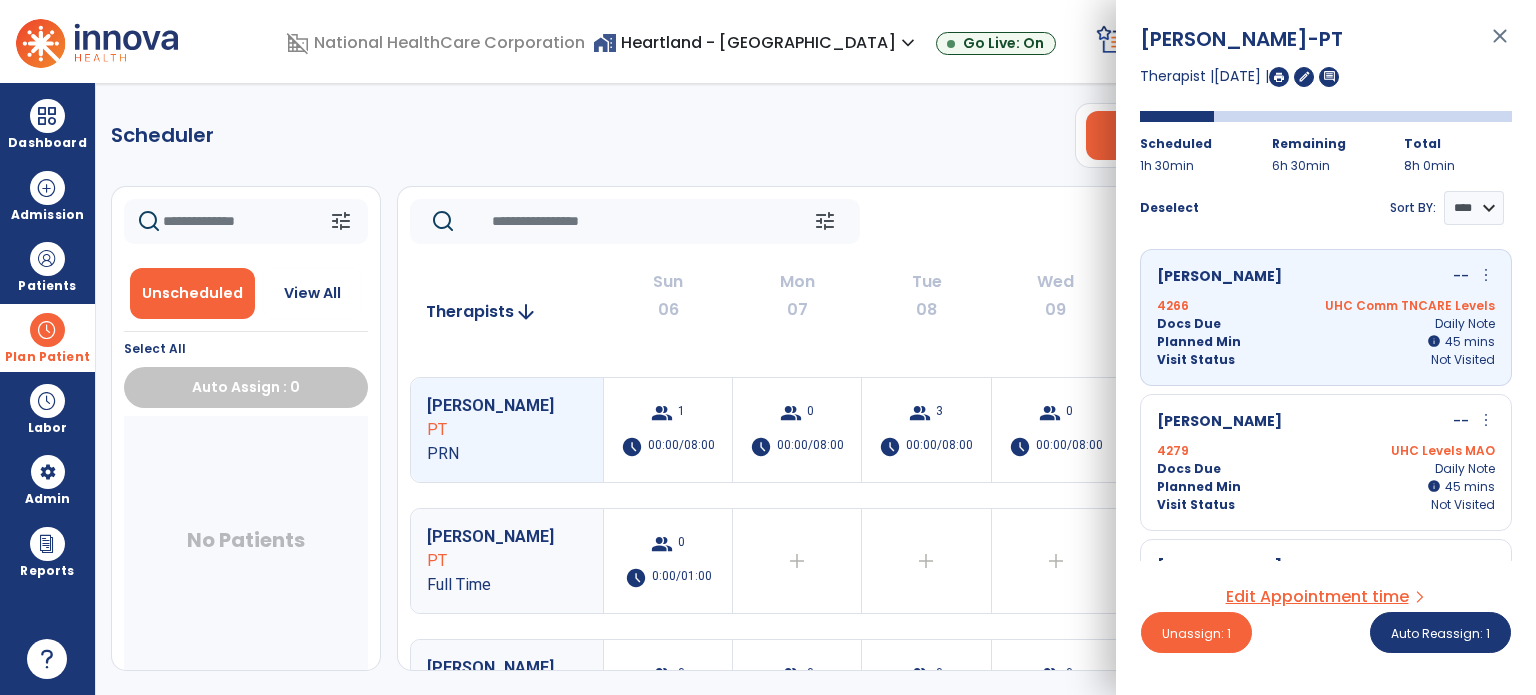 click on "Sutherland, Joe   --  more_vert  edit   Edit Session   alt_route   Split Minutes  4279 UHC Levels MAO  Docs Due Daily Note   Planned Min  info   45 I 45 mins  Visit Status  Not Visited" at bounding box center (1326, 462) 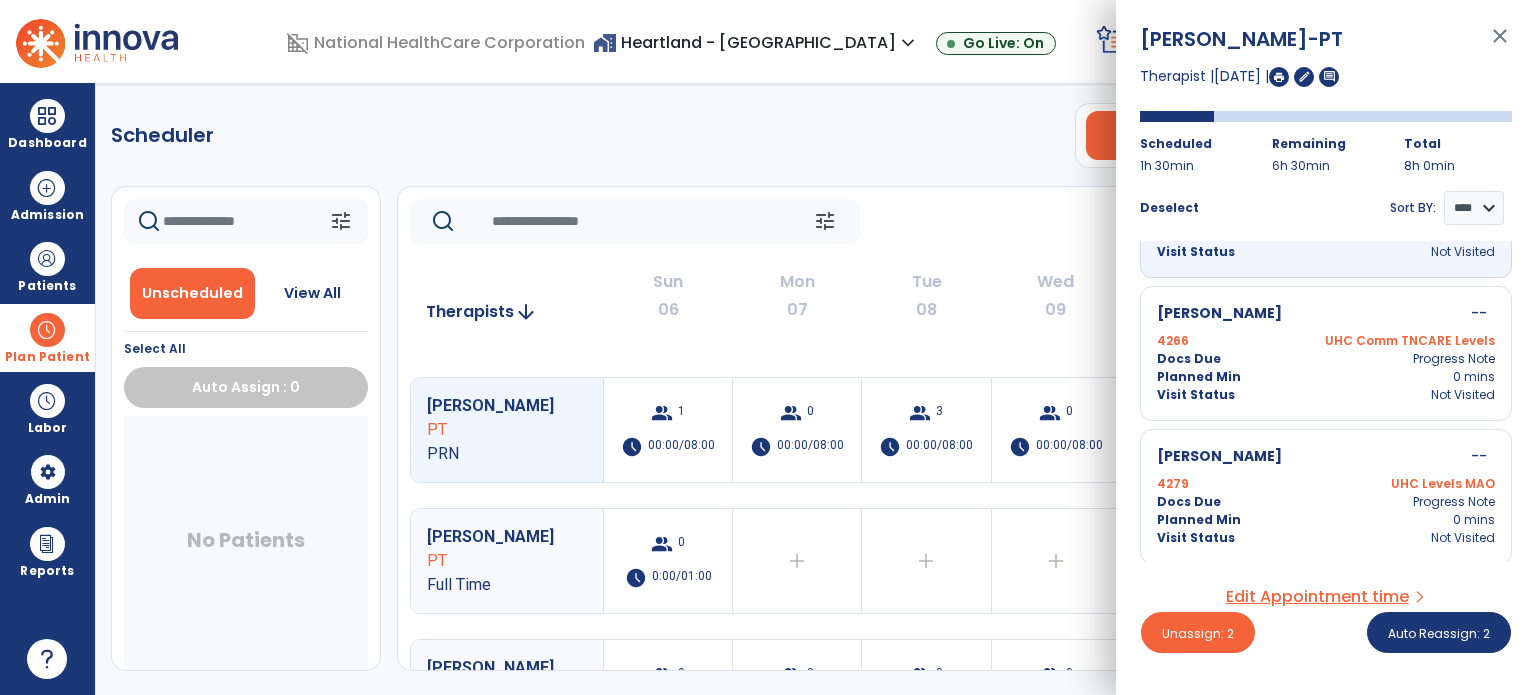 scroll, scrollTop: 0, scrollLeft: 0, axis: both 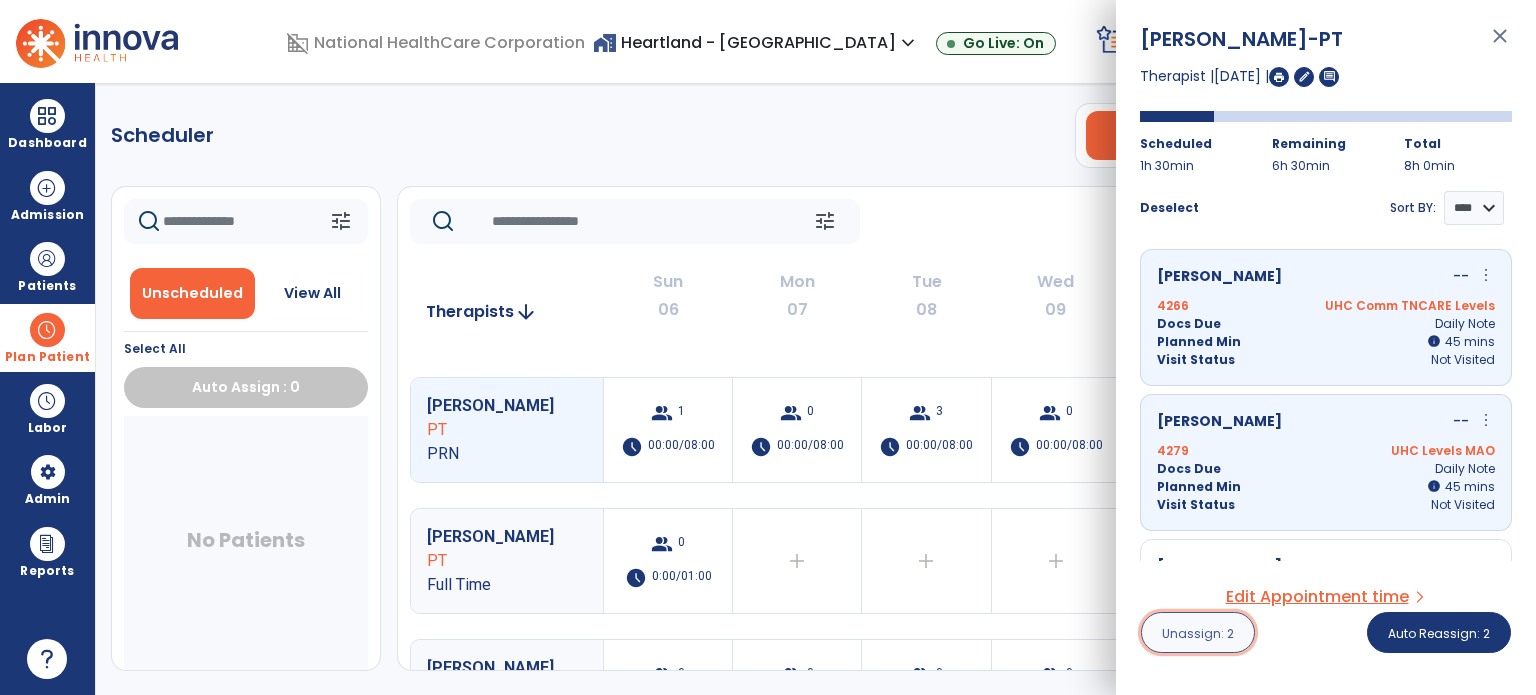 click on "Unassign: 2" at bounding box center (1198, 633) 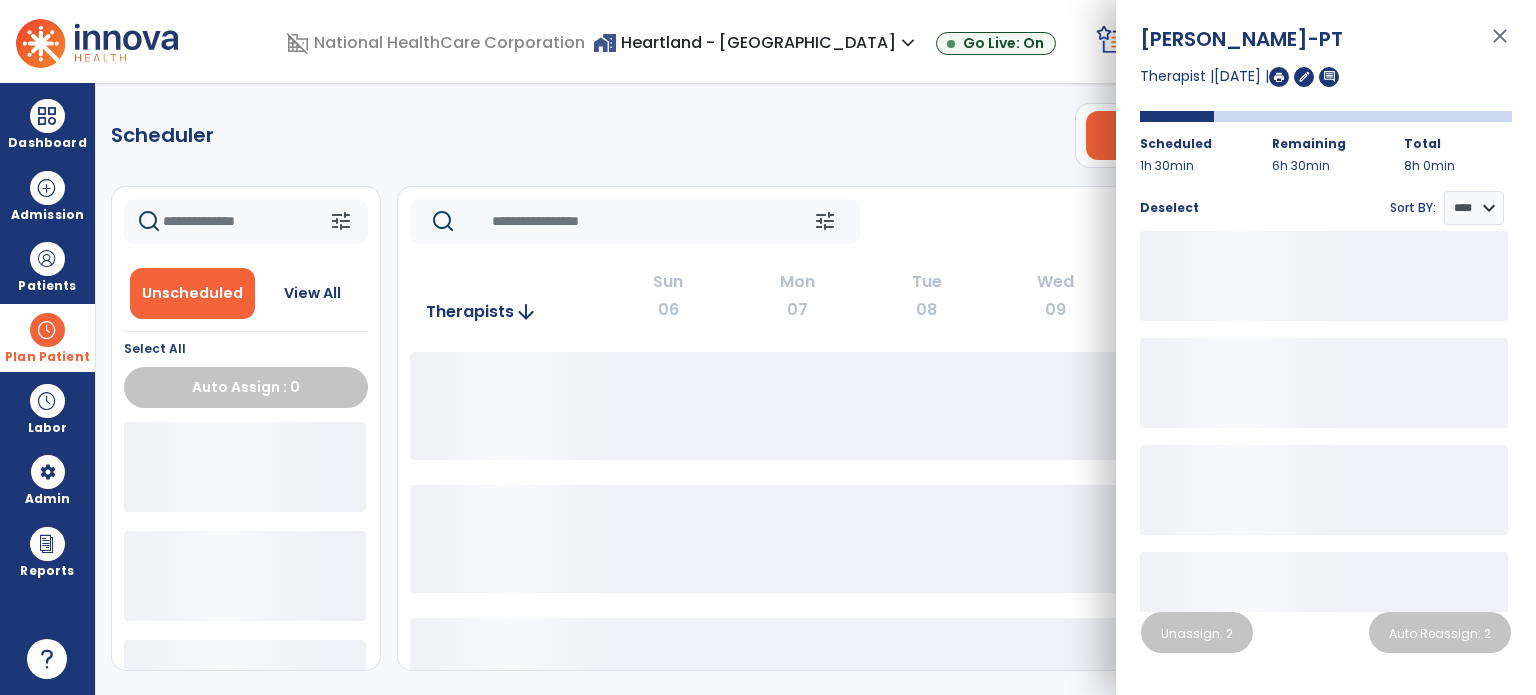 click on "close" at bounding box center [1500, 45] 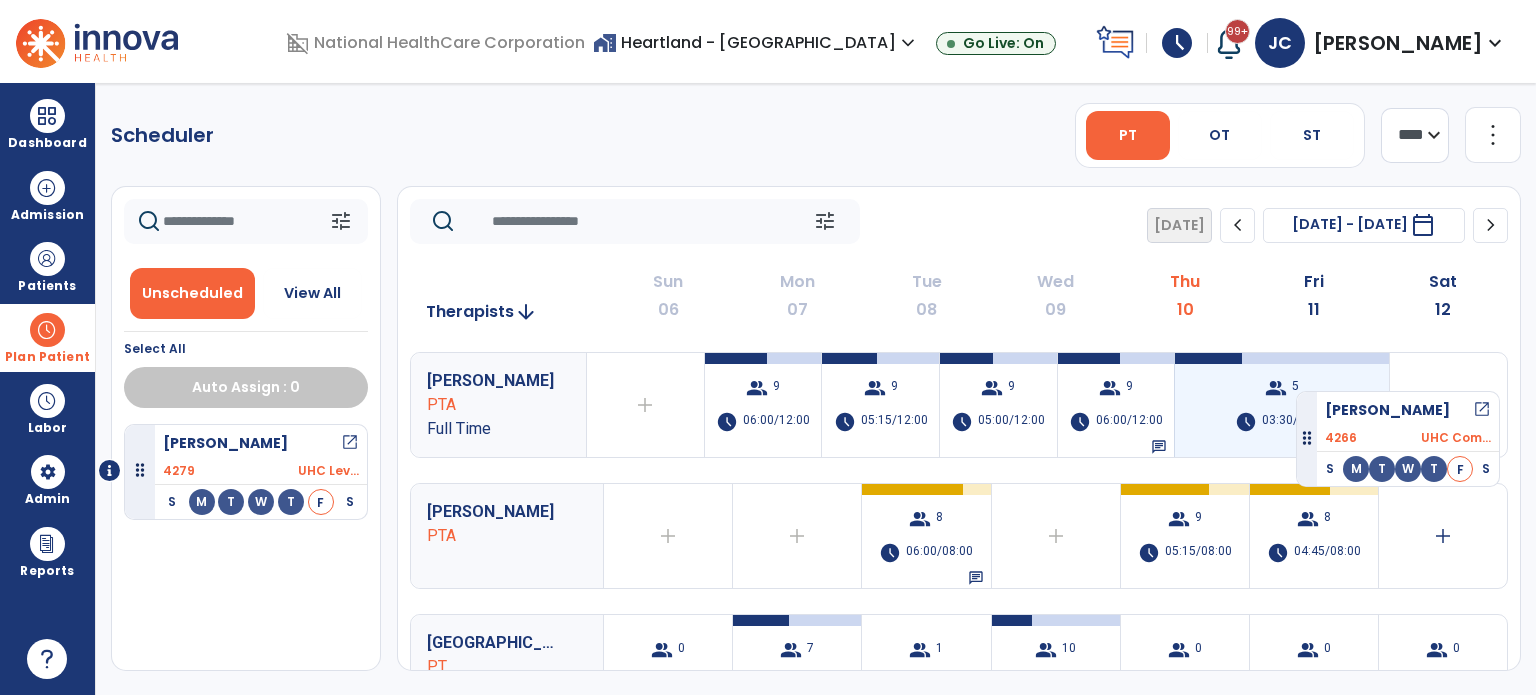 drag, startPoint x: 303, startPoint y: 483, endPoint x: 1296, endPoint y: 383, distance: 998.0225 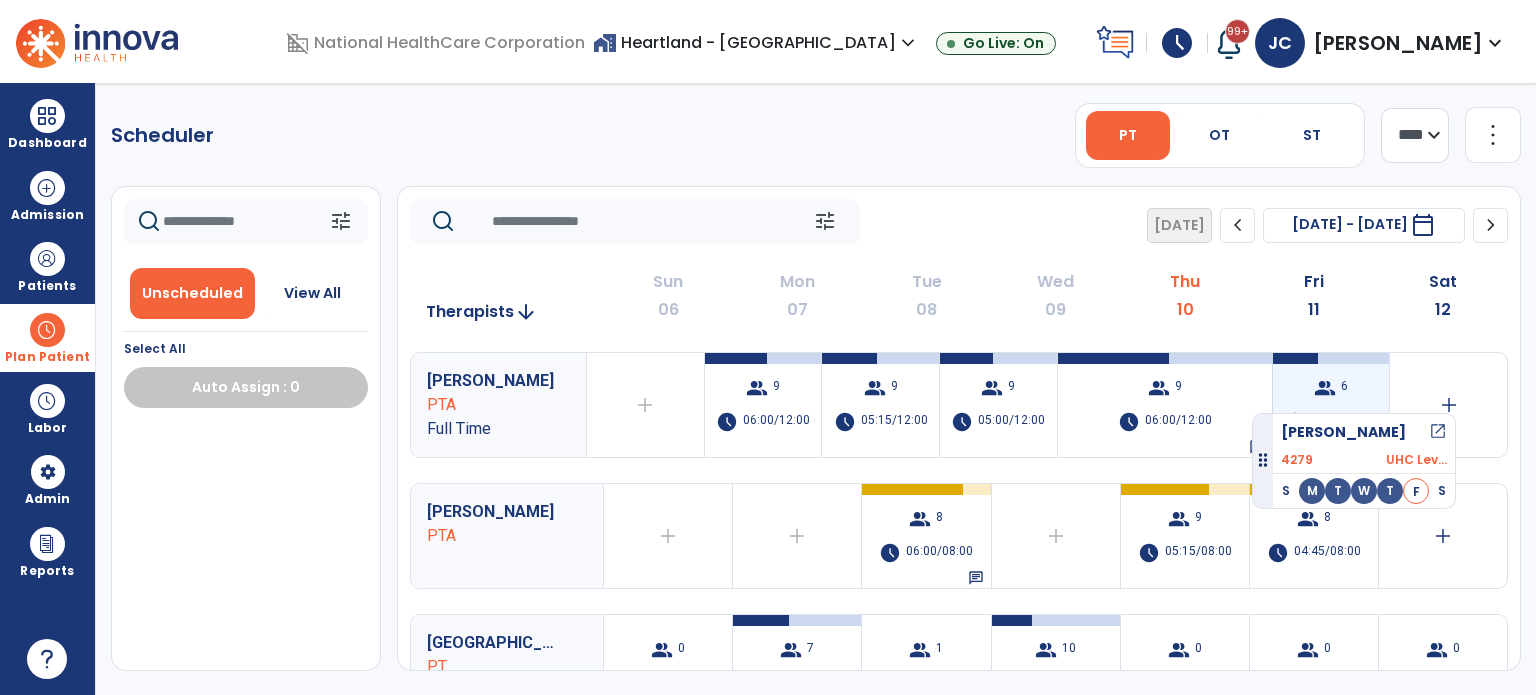 drag, startPoint x: 281, startPoint y: 490, endPoint x: 1288, endPoint y: 403, distance: 1010.7512 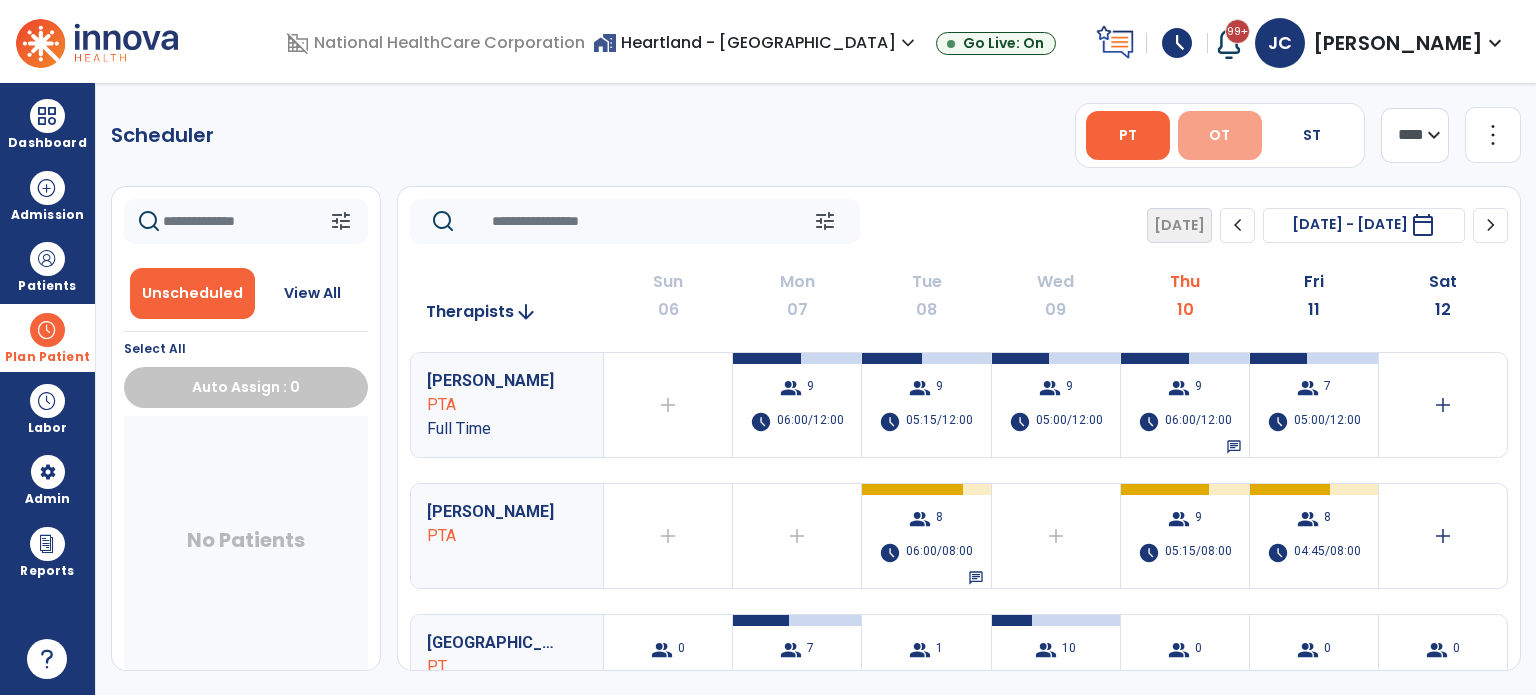 click on "OT" at bounding box center [1219, 135] 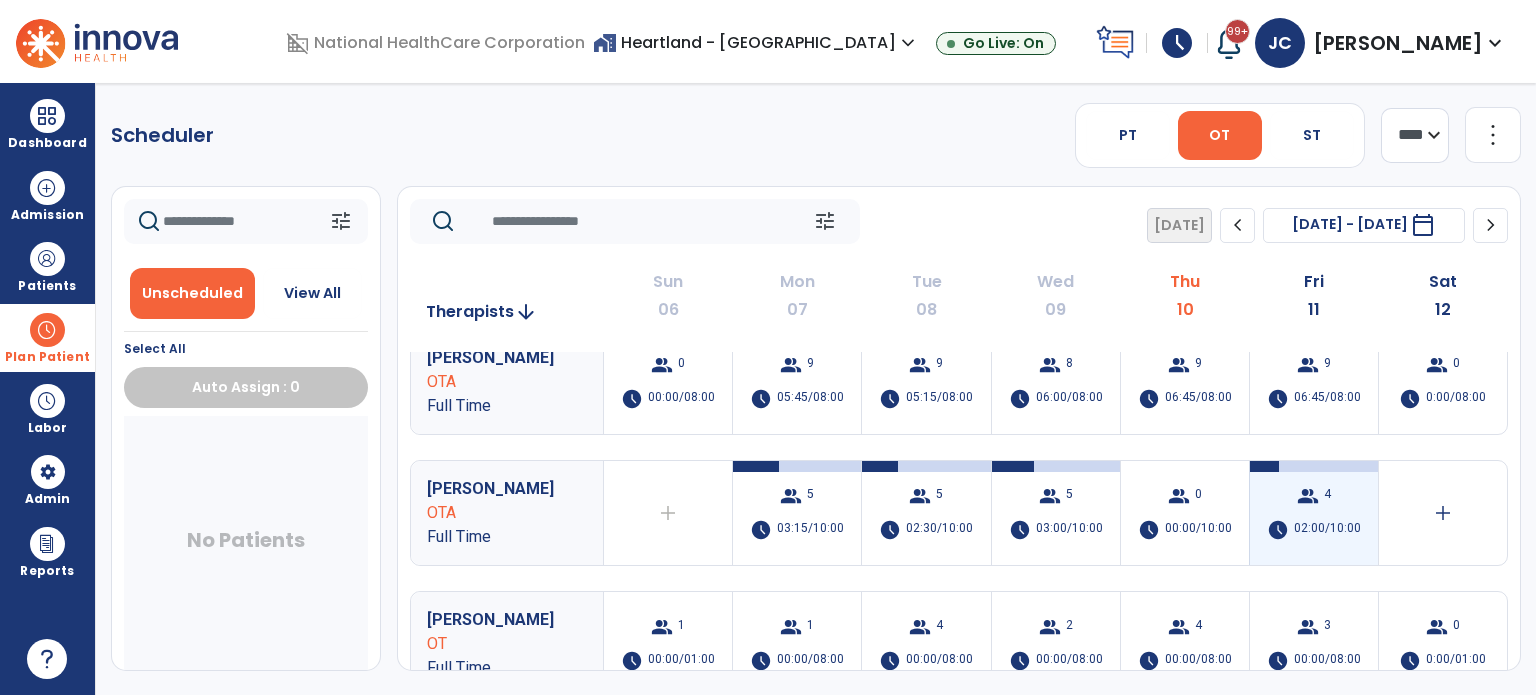 scroll, scrollTop: 24, scrollLeft: 0, axis: vertical 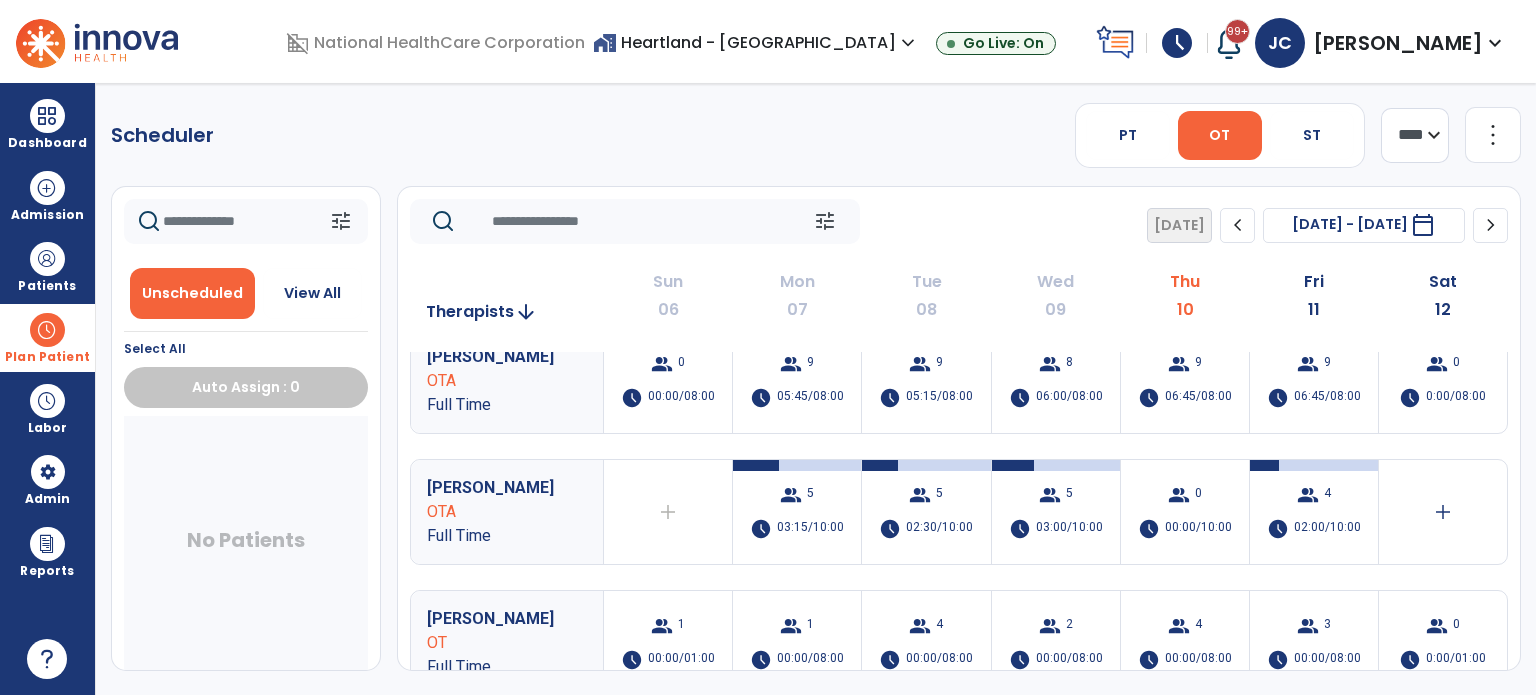 click on "Plan Patient" at bounding box center [47, 337] 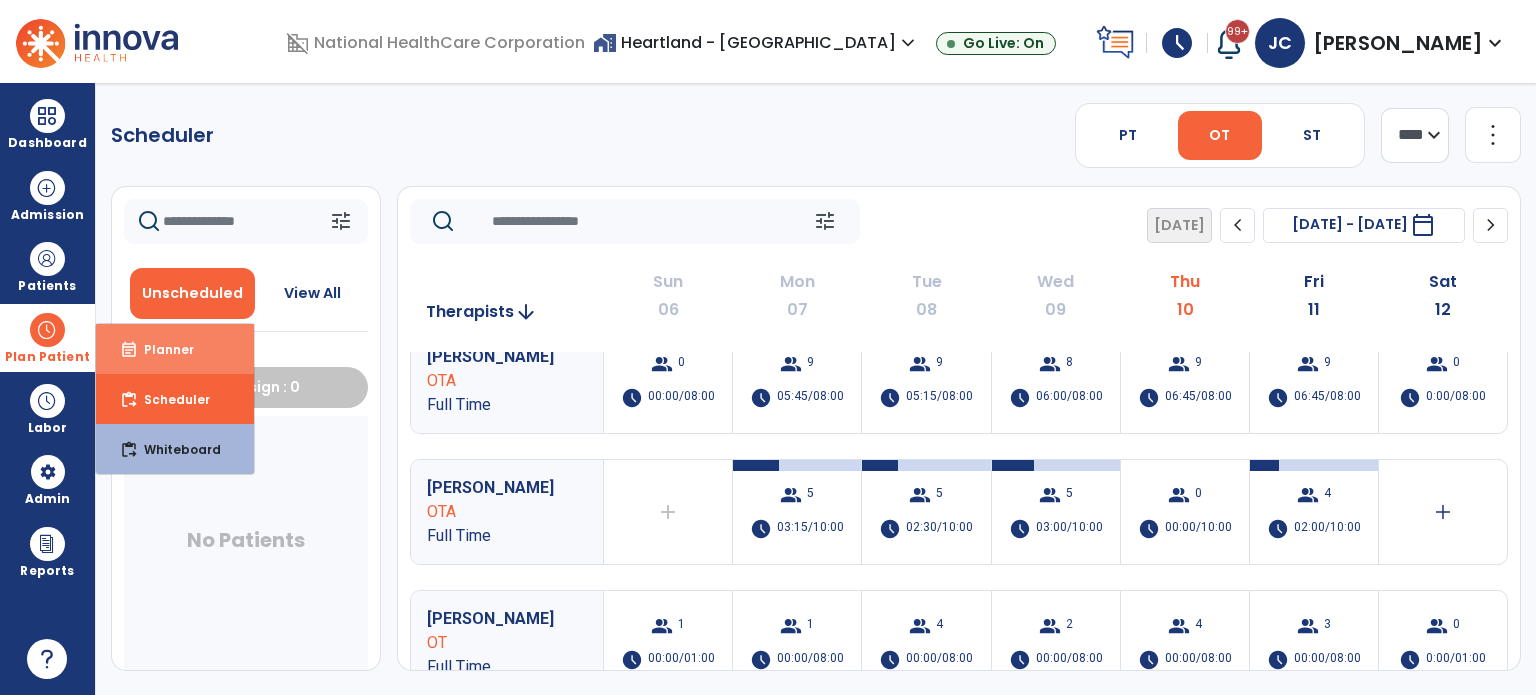 click on "Planner" at bounding box center (161, 349) 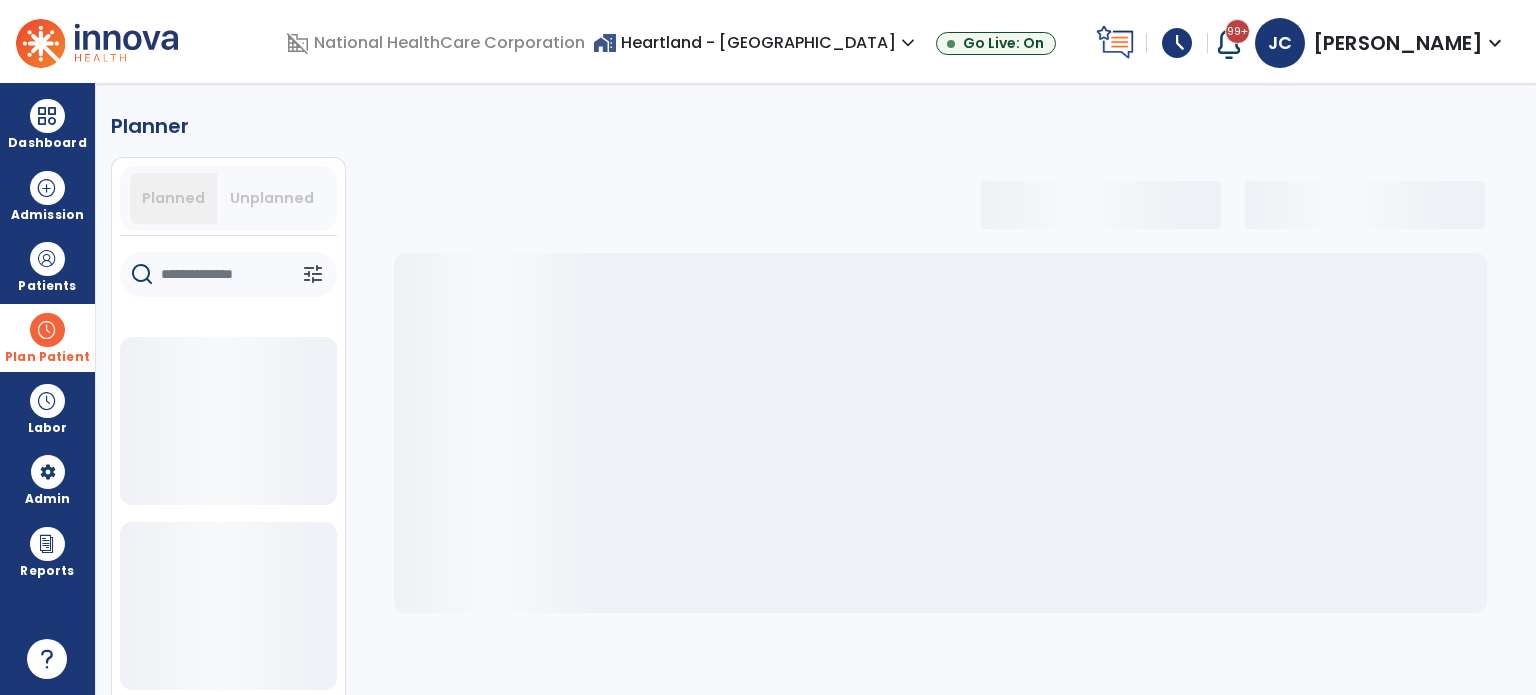 select on "***" 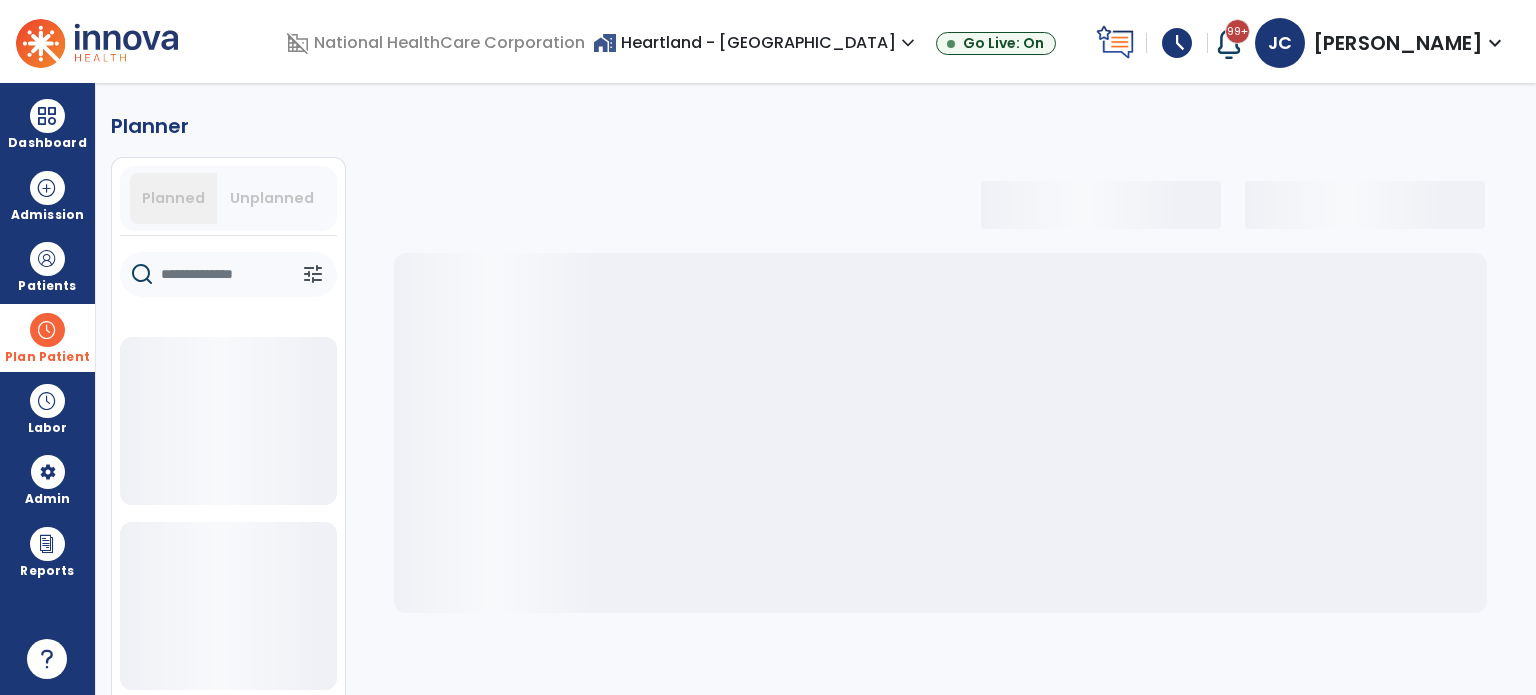 select on "***" 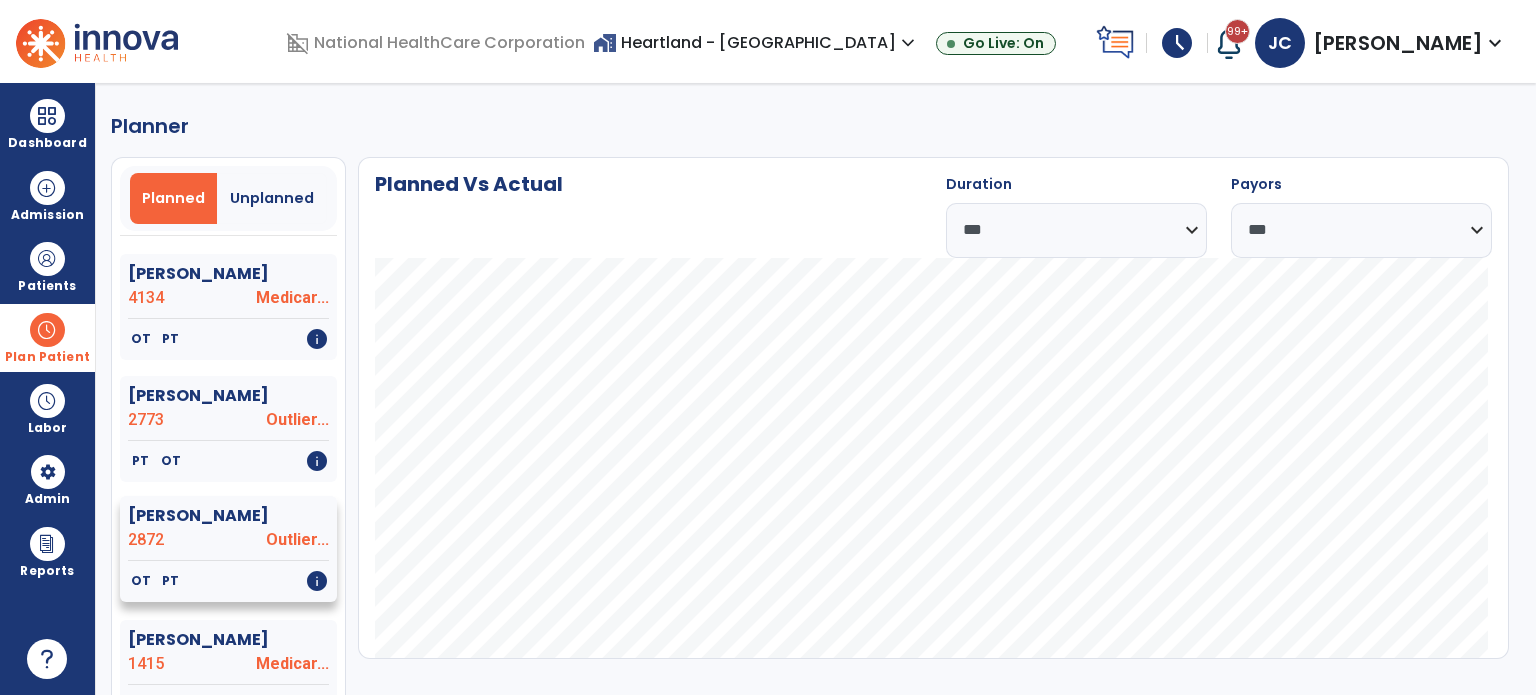 click on "2872" 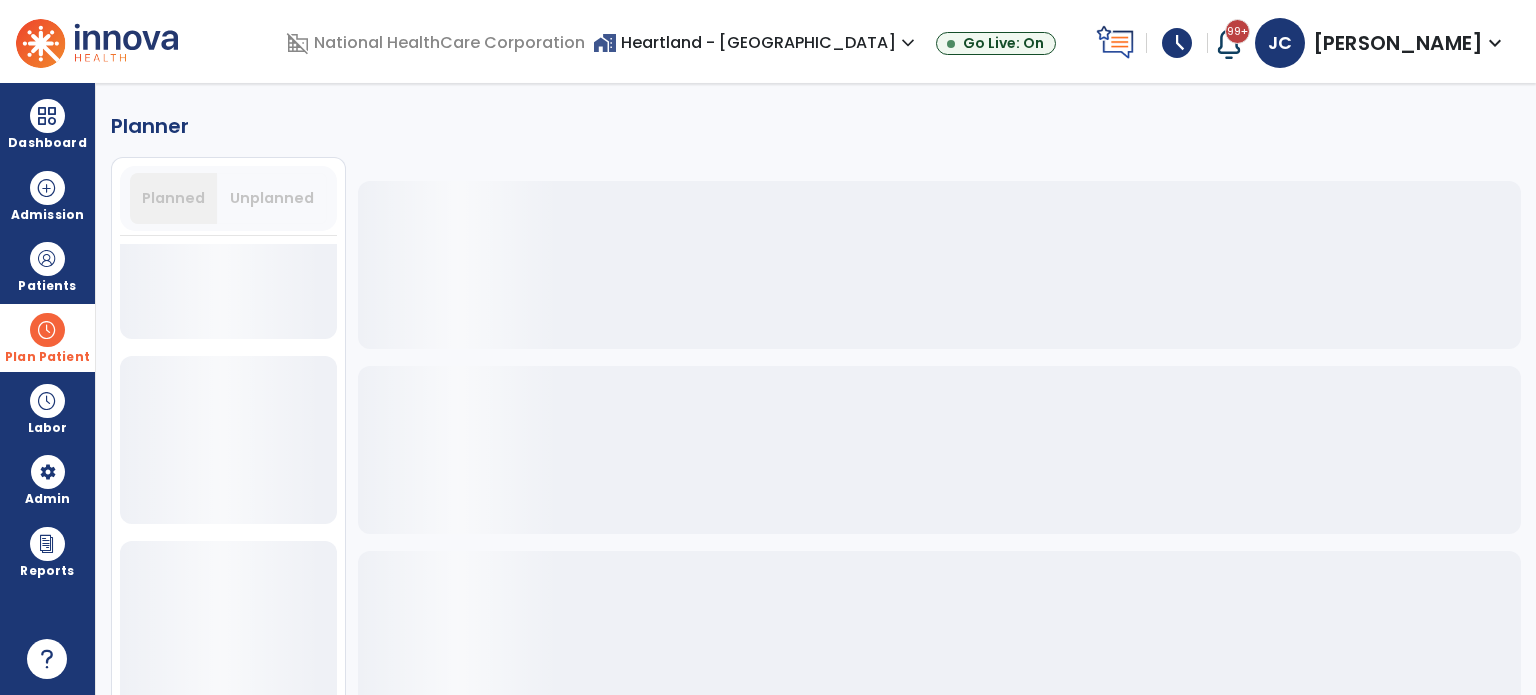 scroll, scrollTop: 2157, scrollLeft: 0, axis: vertical 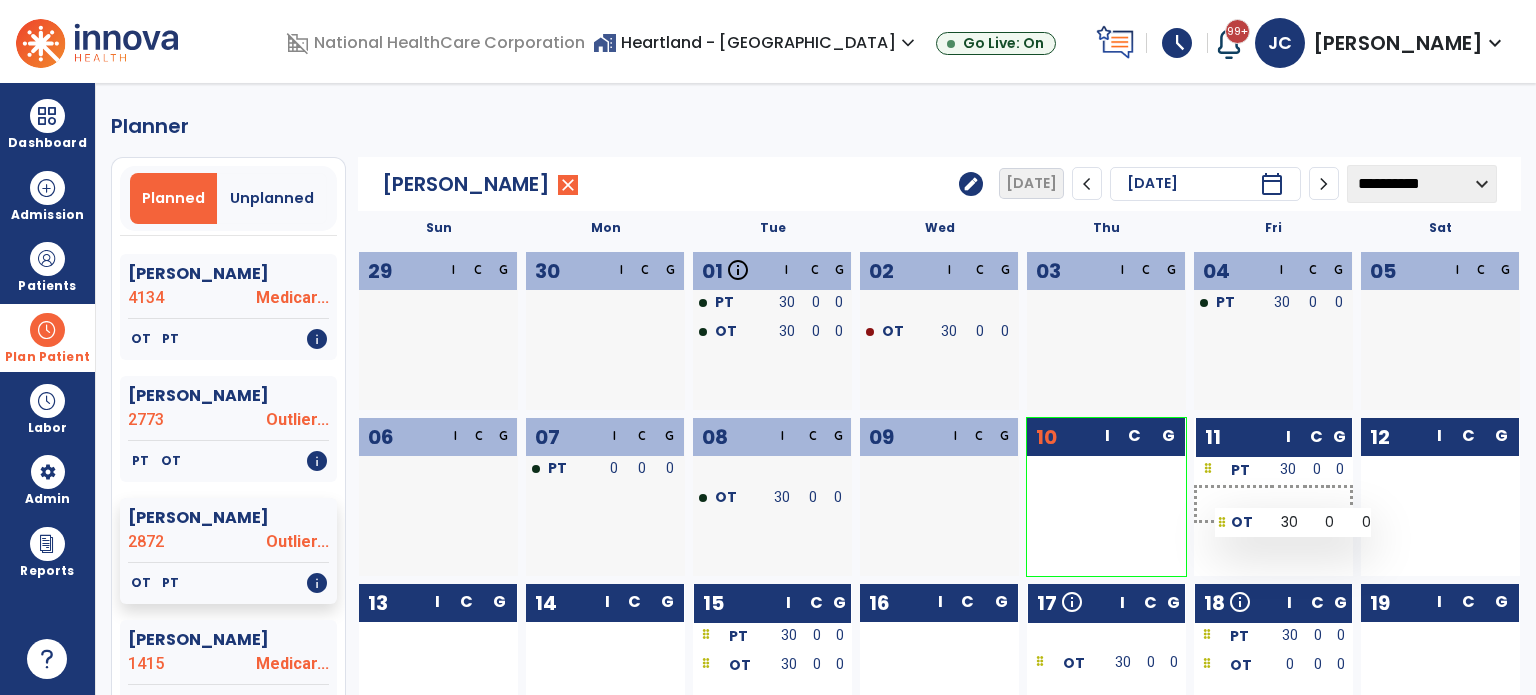 drag, startPoint x: 896, startPoint y: 506, endPoint x: 1215, endPoint y: 508, distance: 319.00626 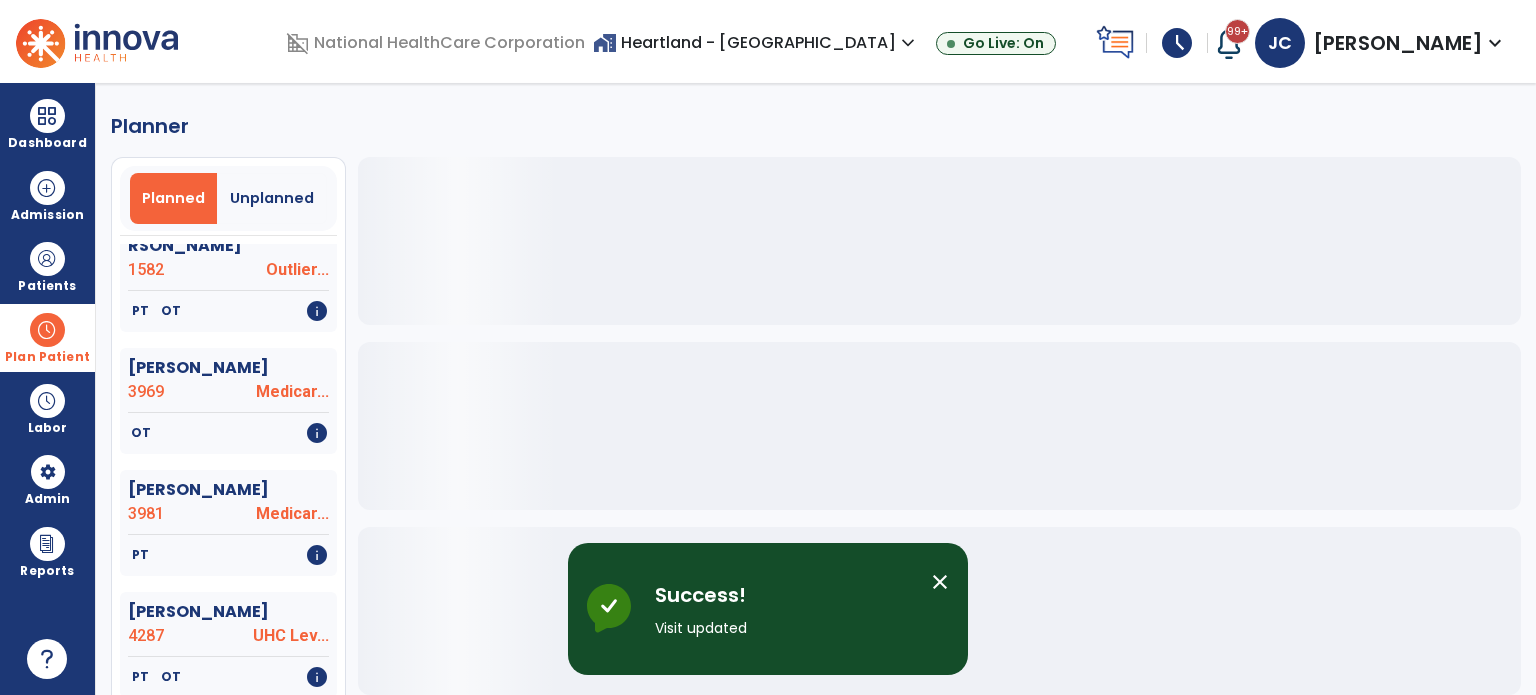 scroll, scrollTop: 2157, scrollLeft: 0, axis: vertical 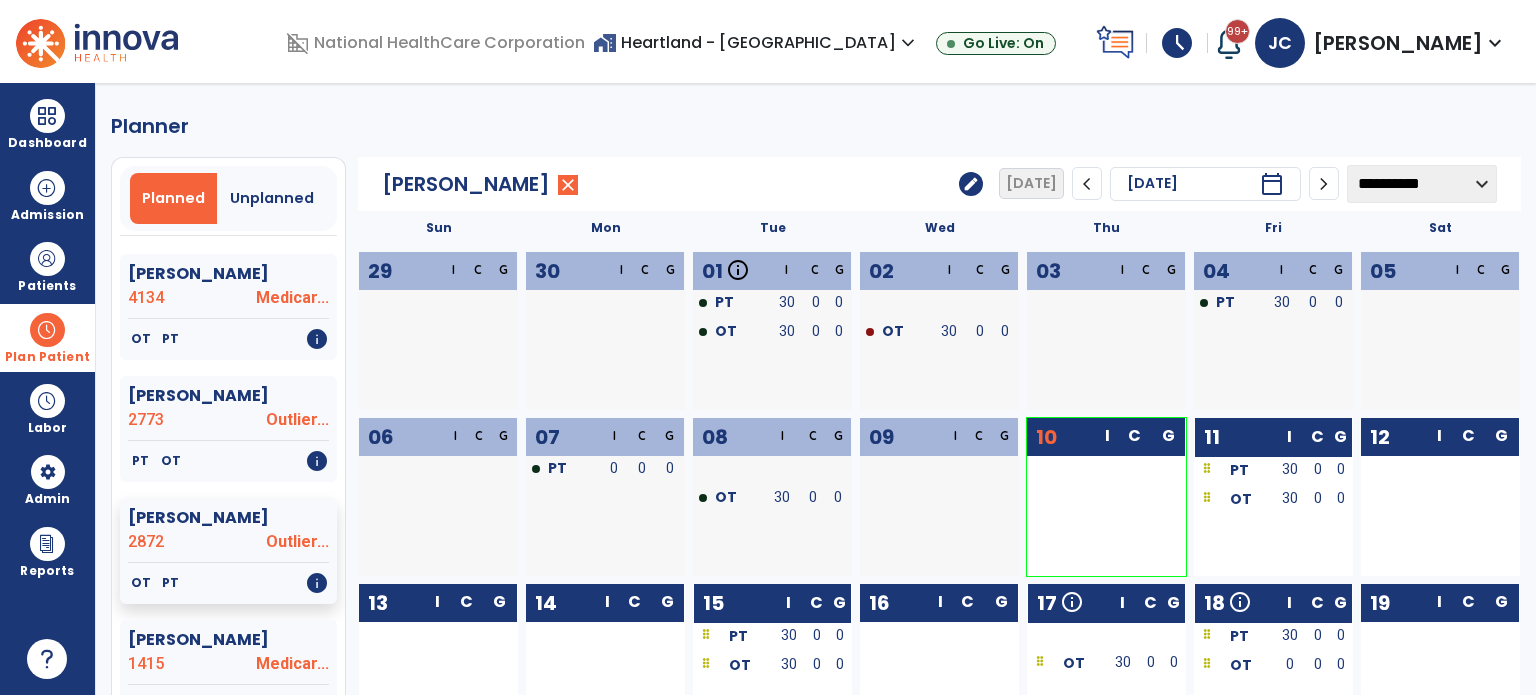 click on "Plan Patient" at bounding box center (47, 337) 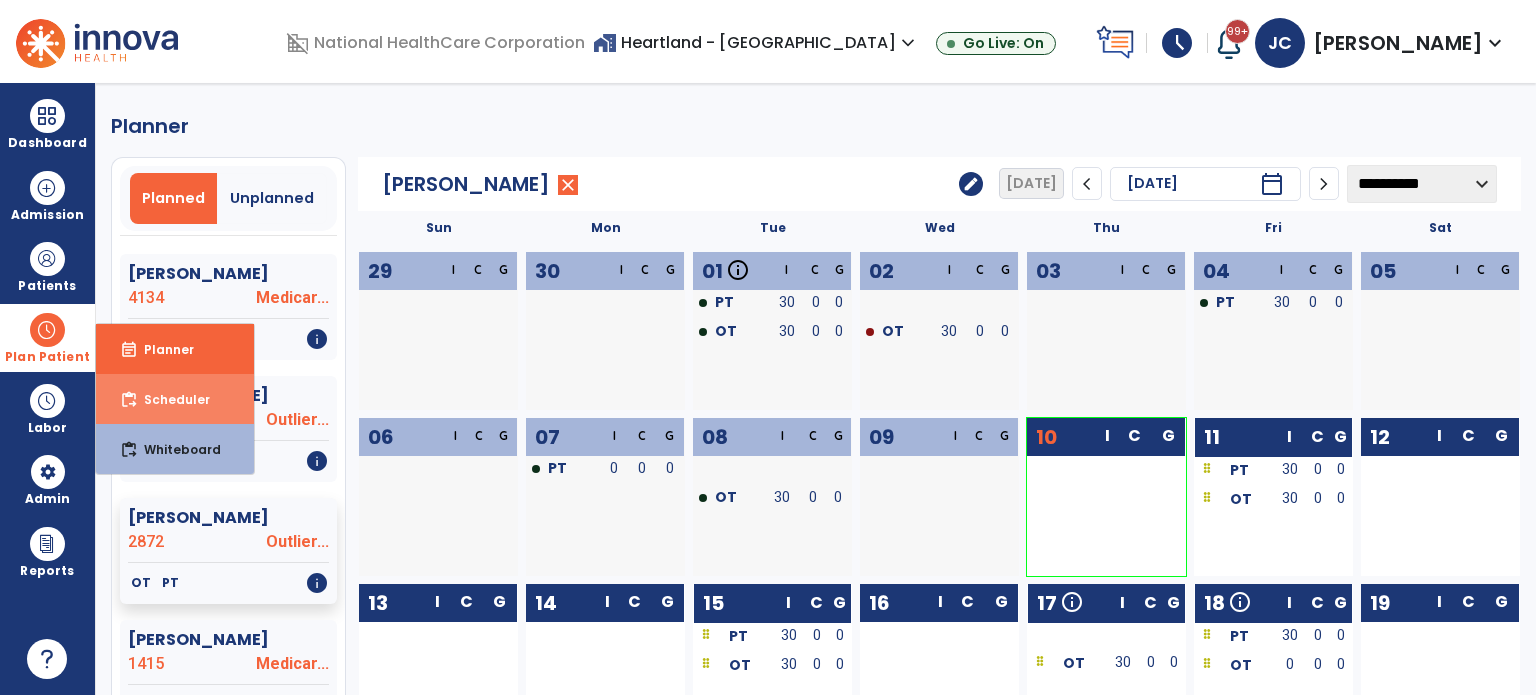 click on "content_paste_go  Scheduler" at bounding box center [175, 399] 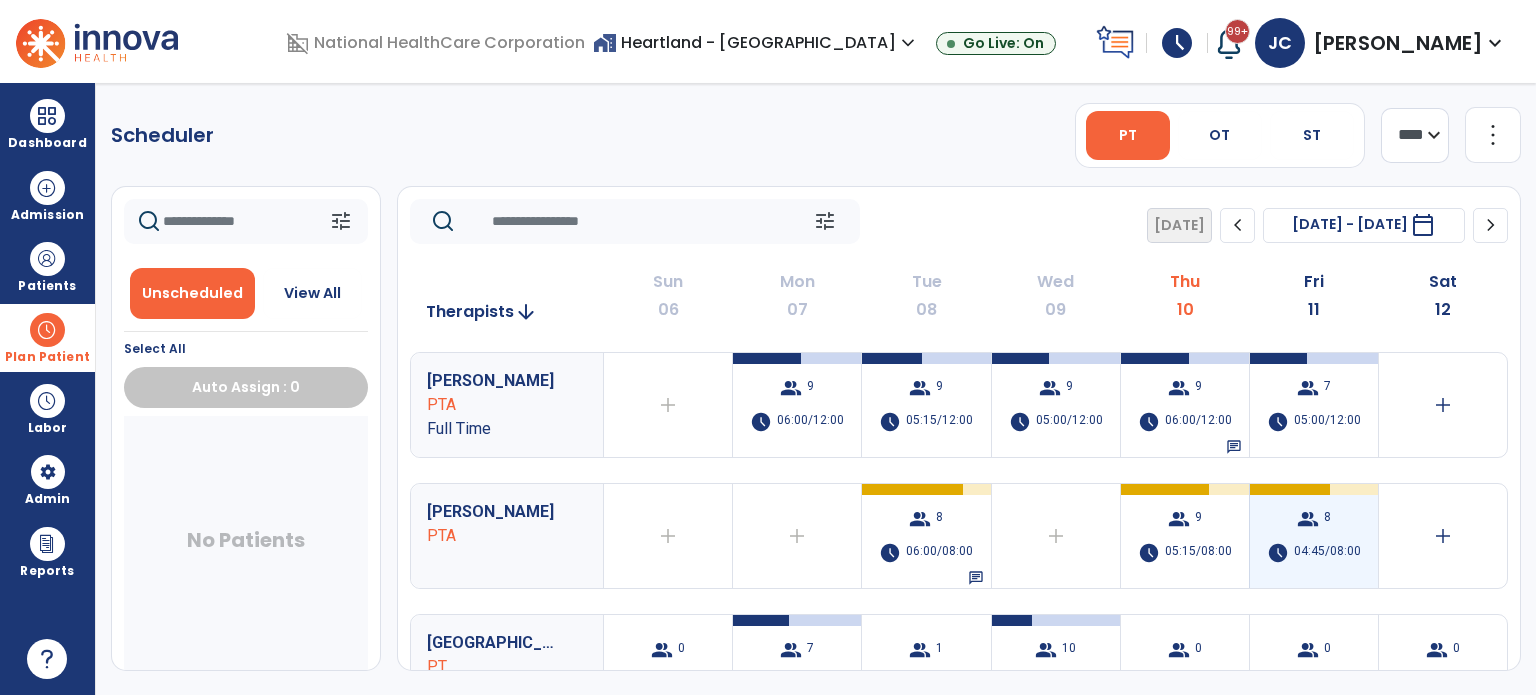 click on "group" at bounding box center (1308, 519) 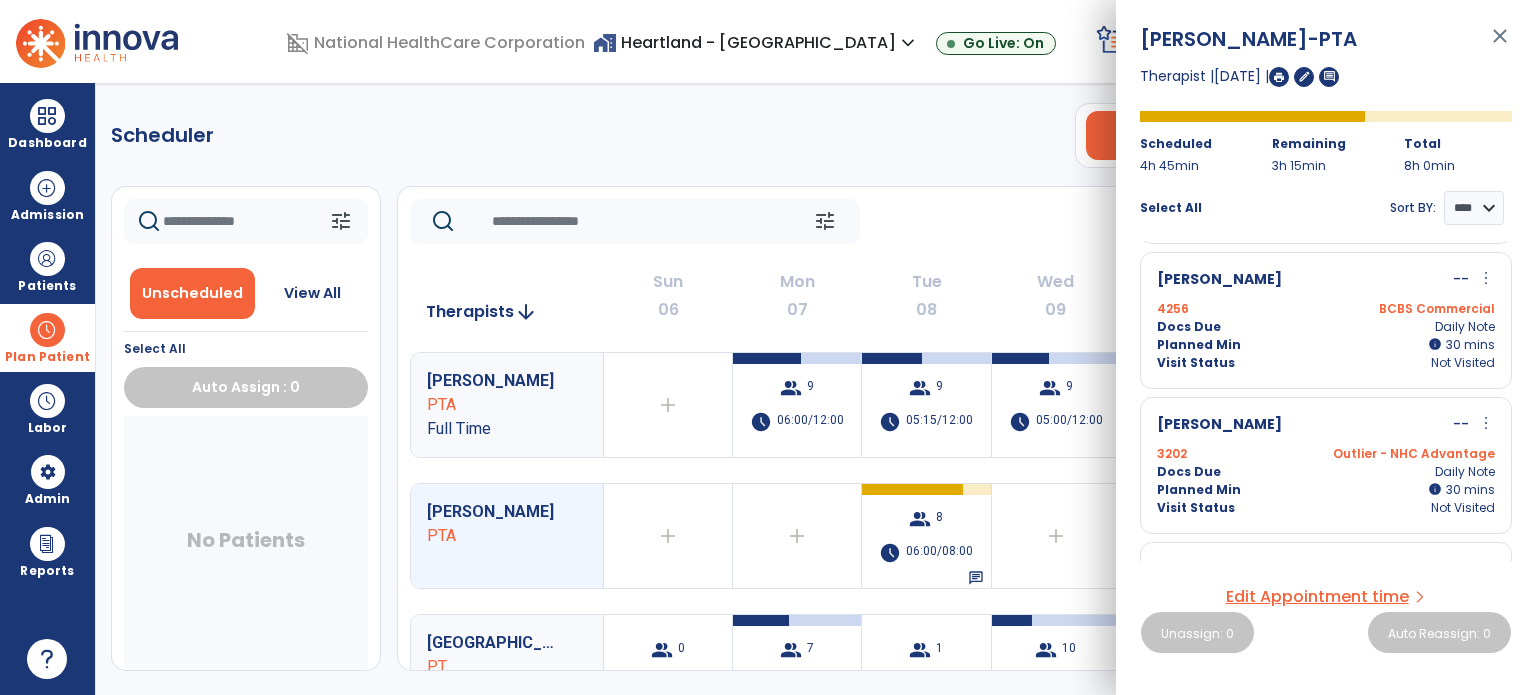 scroll, scrollTop: 835, scrollLeft: 0, axis: vertical 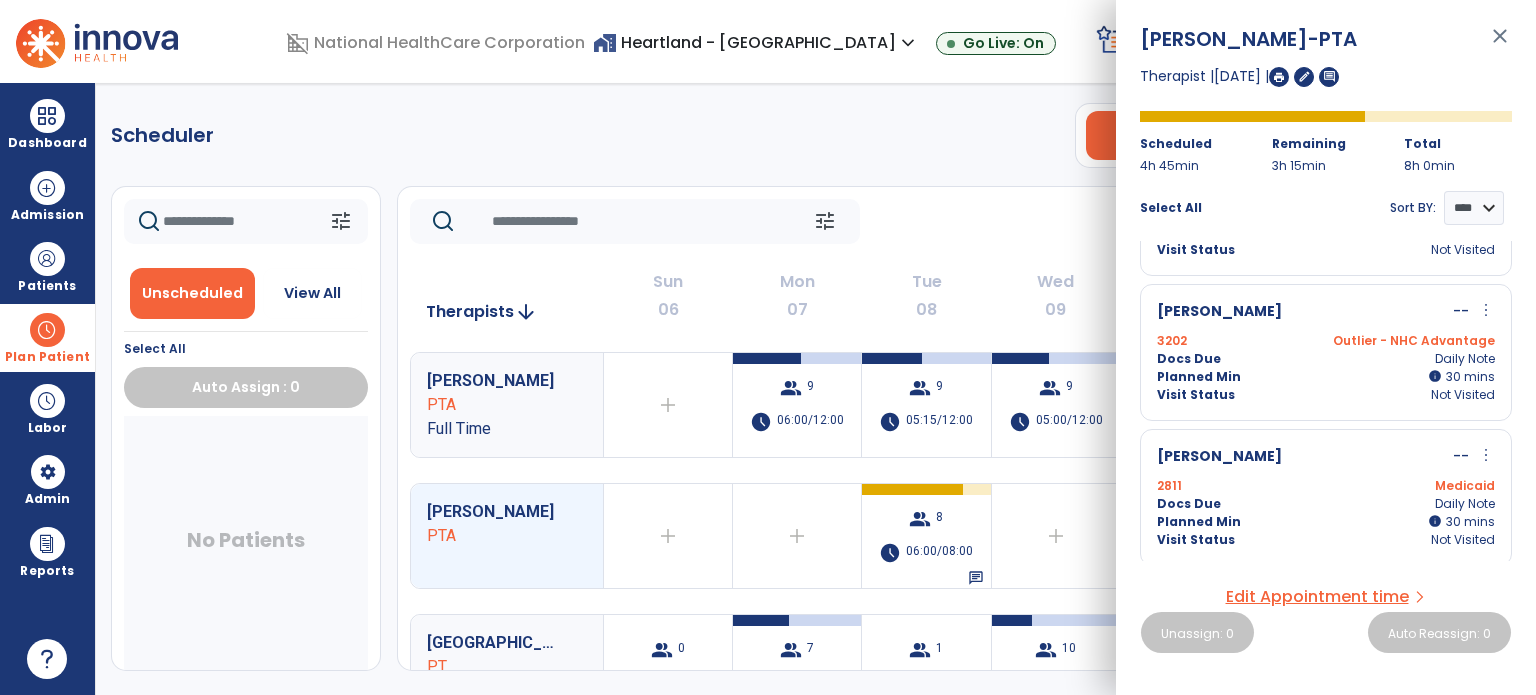click on "close" at bounding box center [1500, 45] 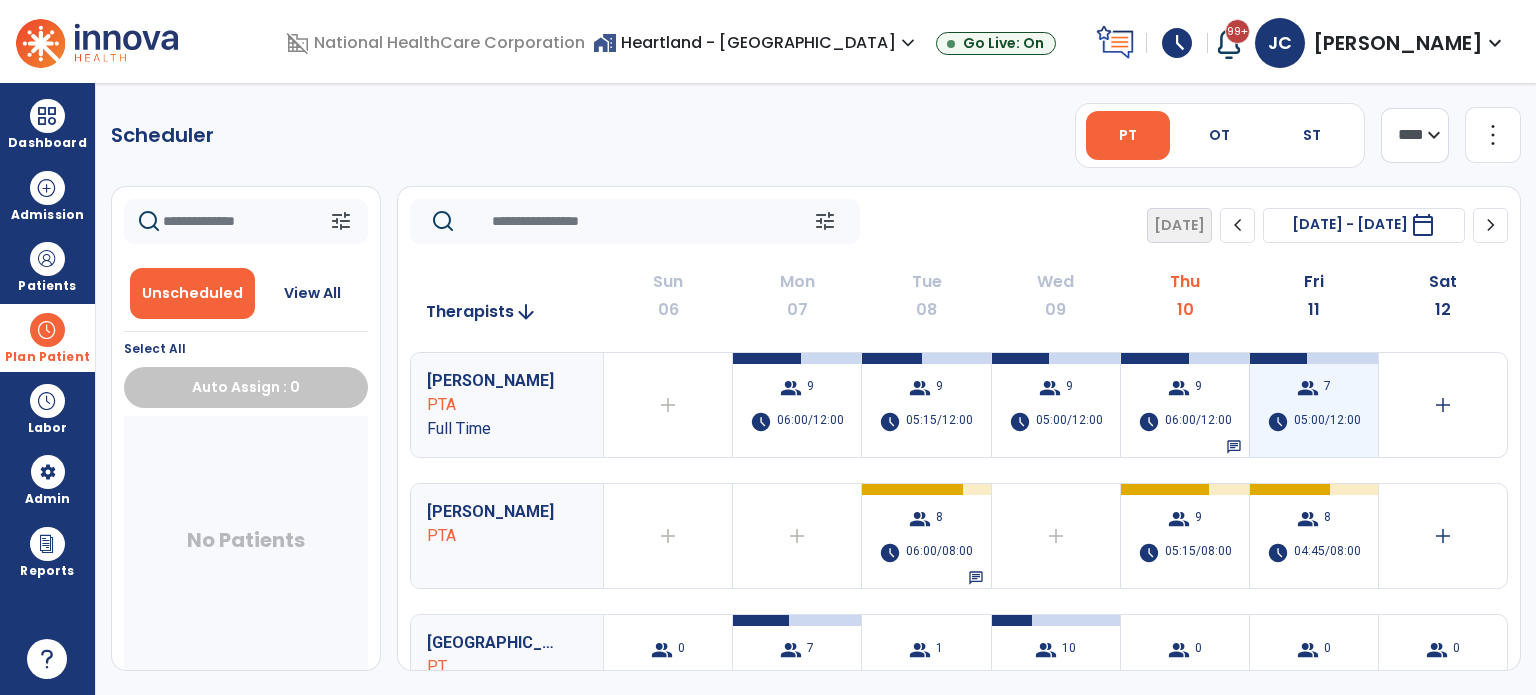 click on "05:00/12:00" at bounding box center [1327, 422] 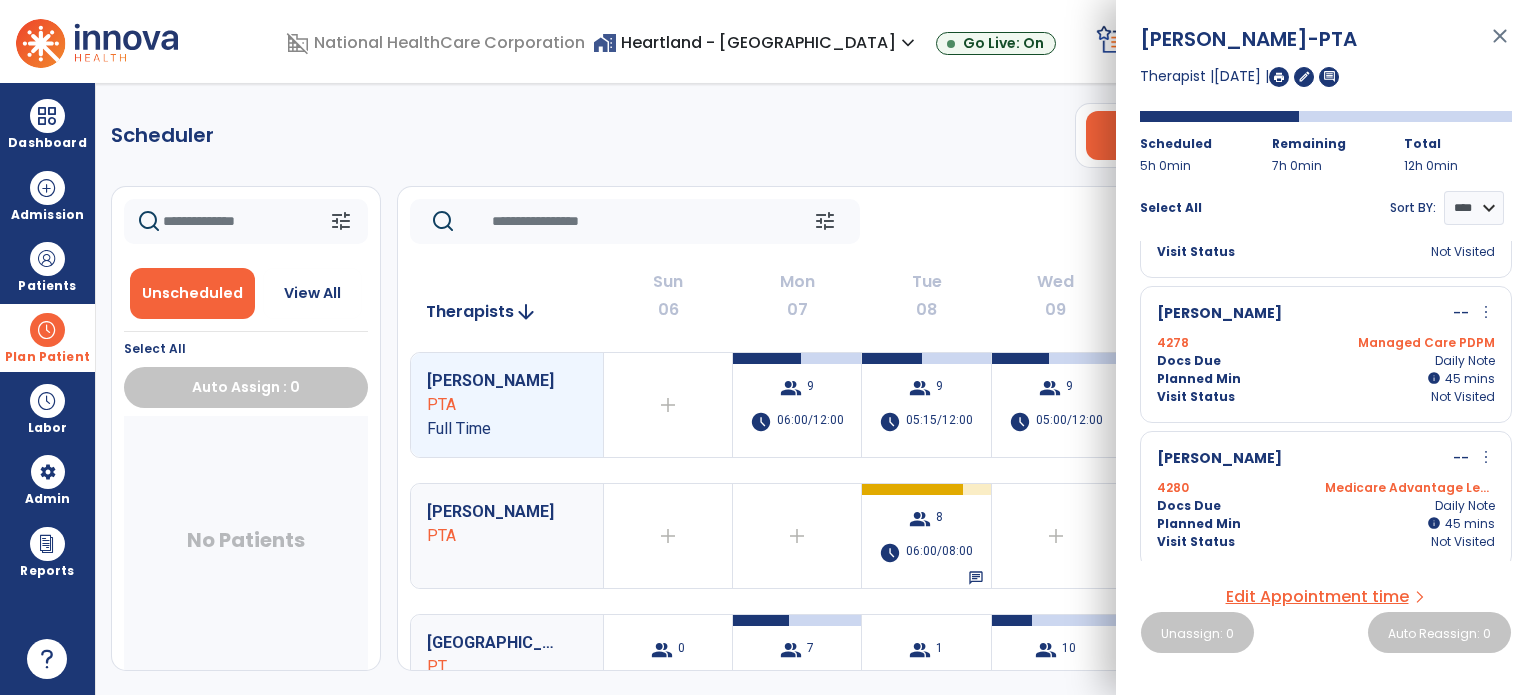 scroll, scrollTop: 112, scrollLeft: 0, axis: vertical 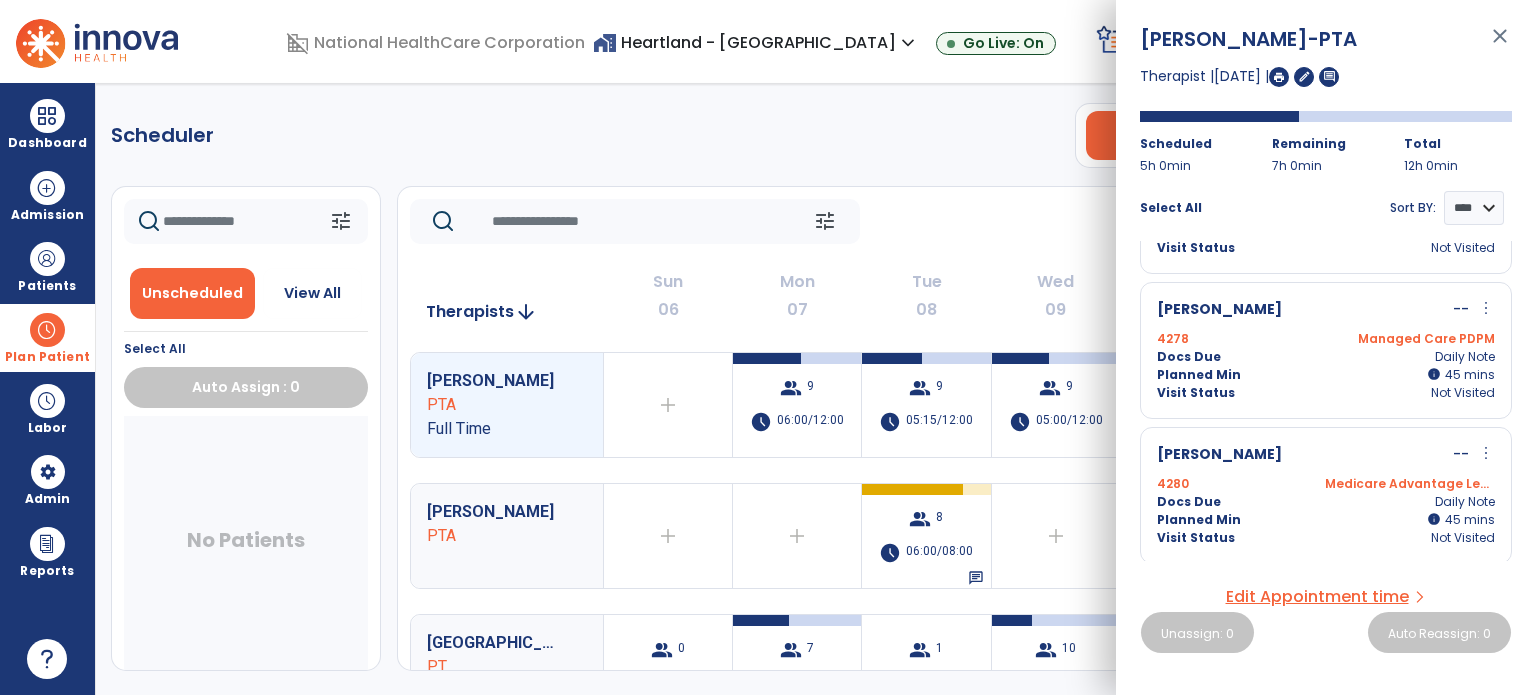 click on "Planned Min  info   45 I 45 mins" at bounding box center [1326, 375] 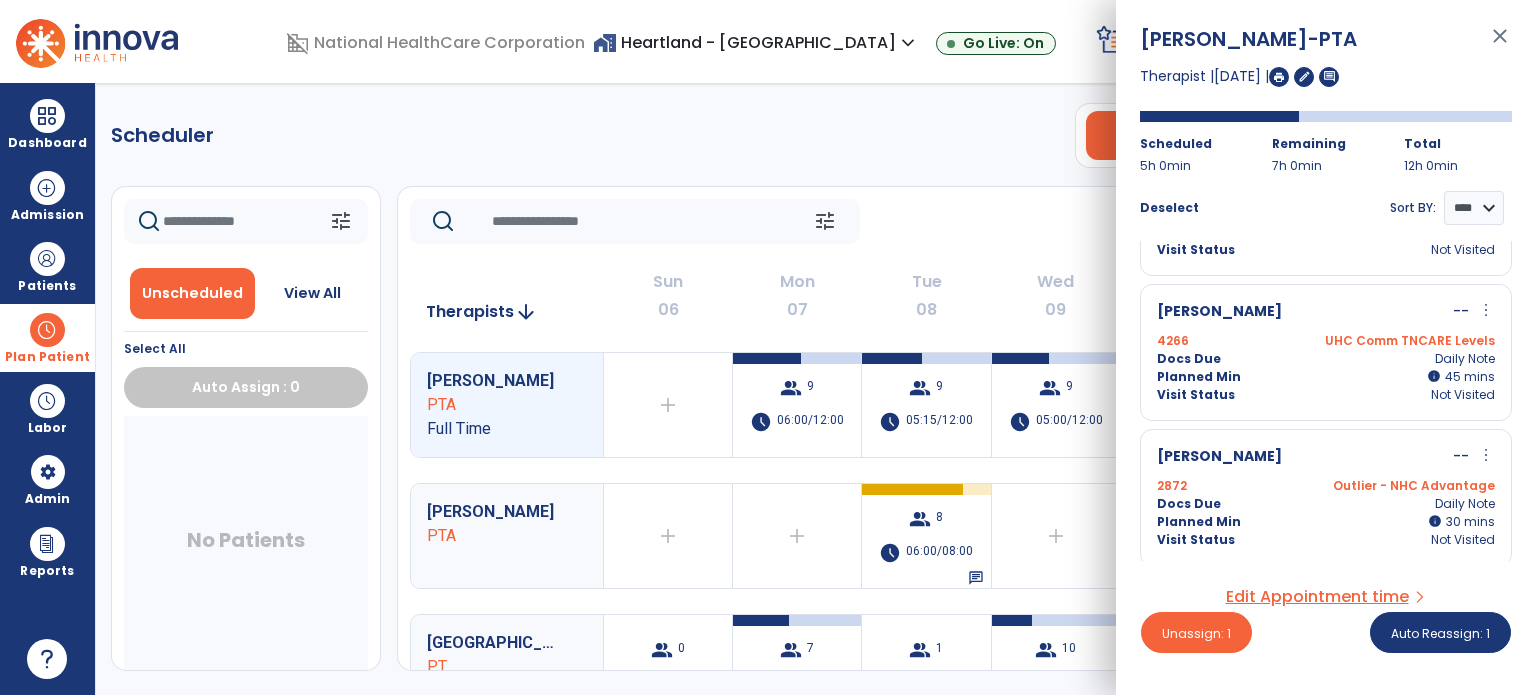 scroll, scrollTop: 689, scrollLeft: 0, axis: vertical 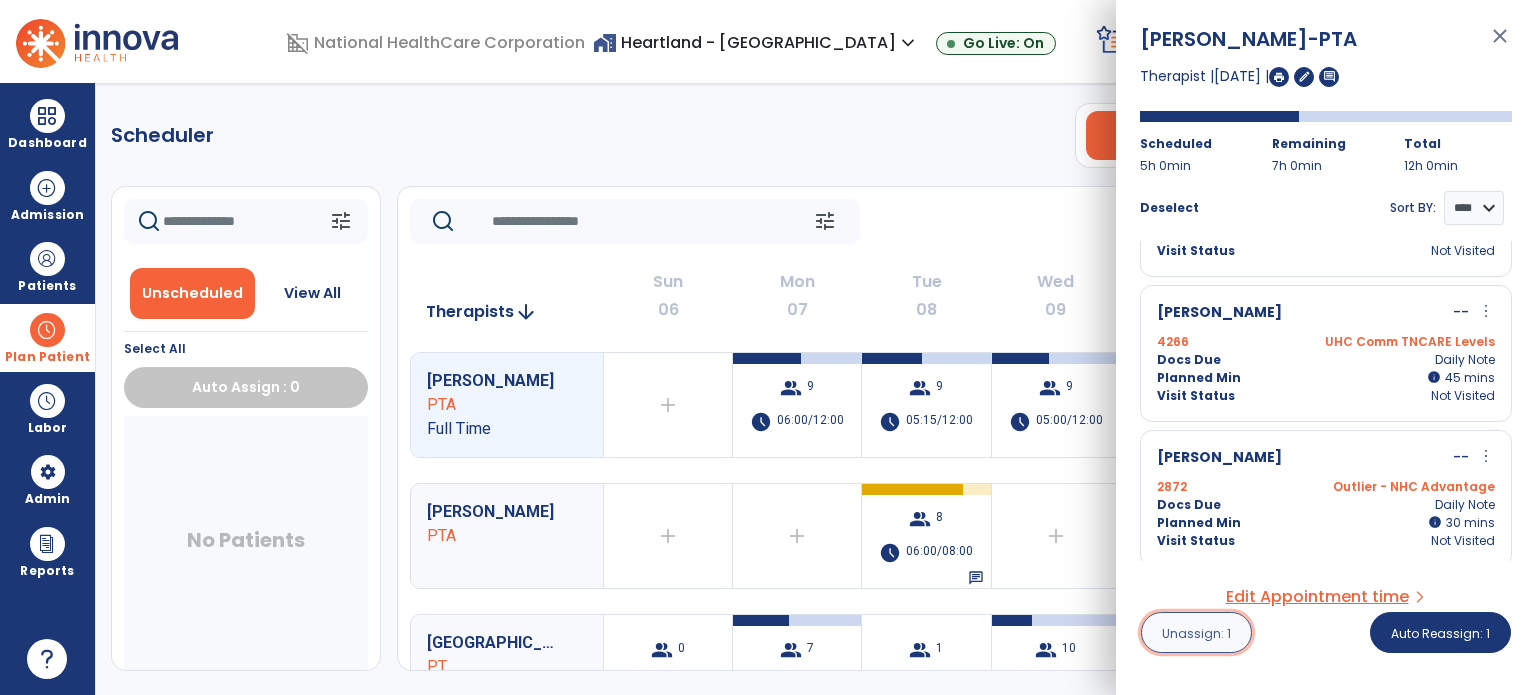 click on "Unassign: 1" at bounding box center [1196, 633] 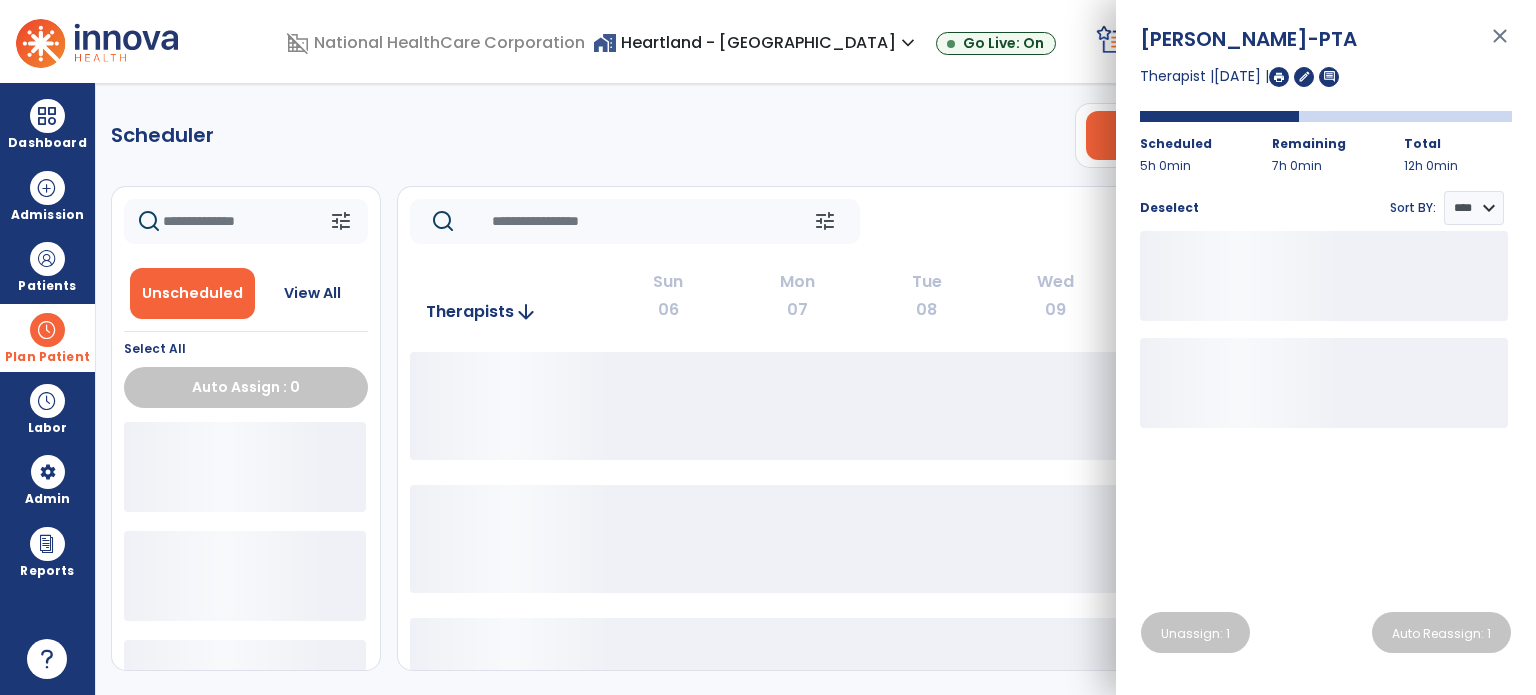 click on "close" at bounding box center (1500, 45) 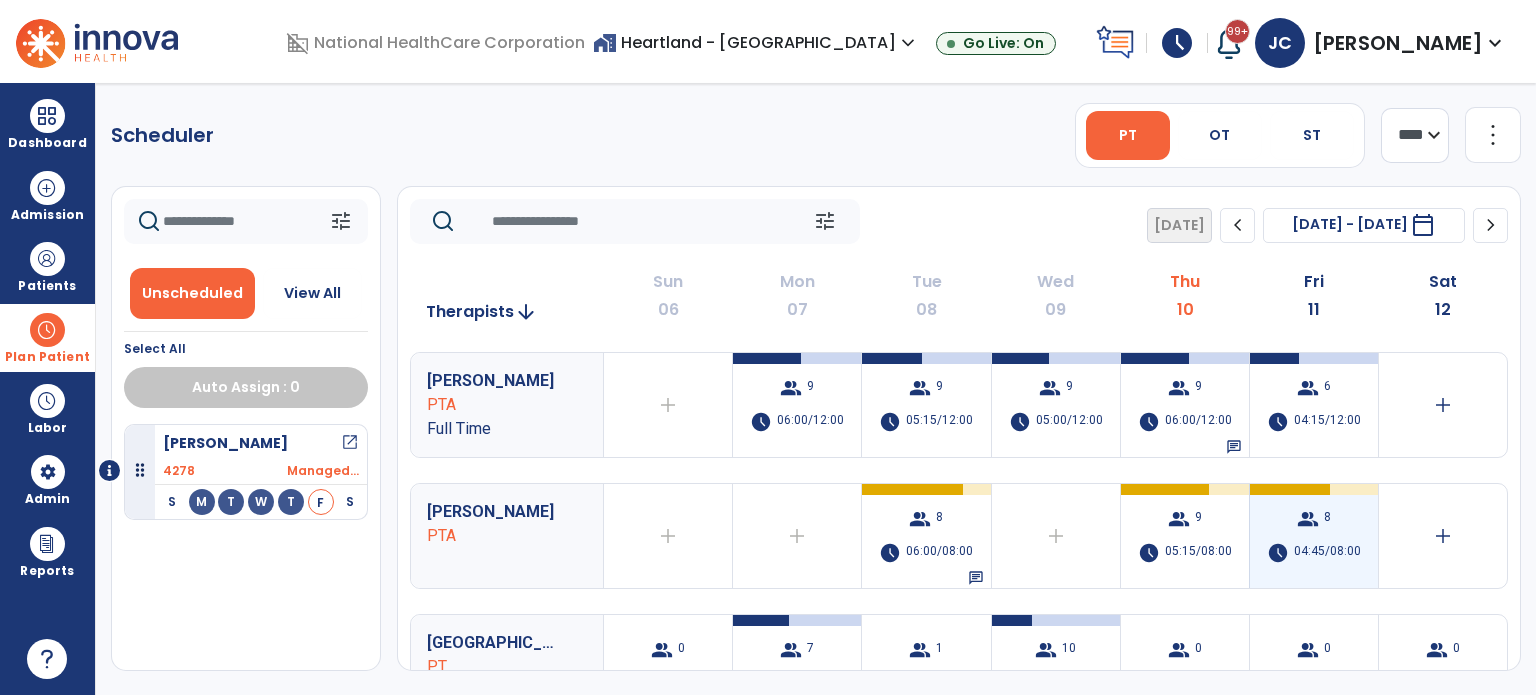 click on "group" at bounding box center [1308, 519] 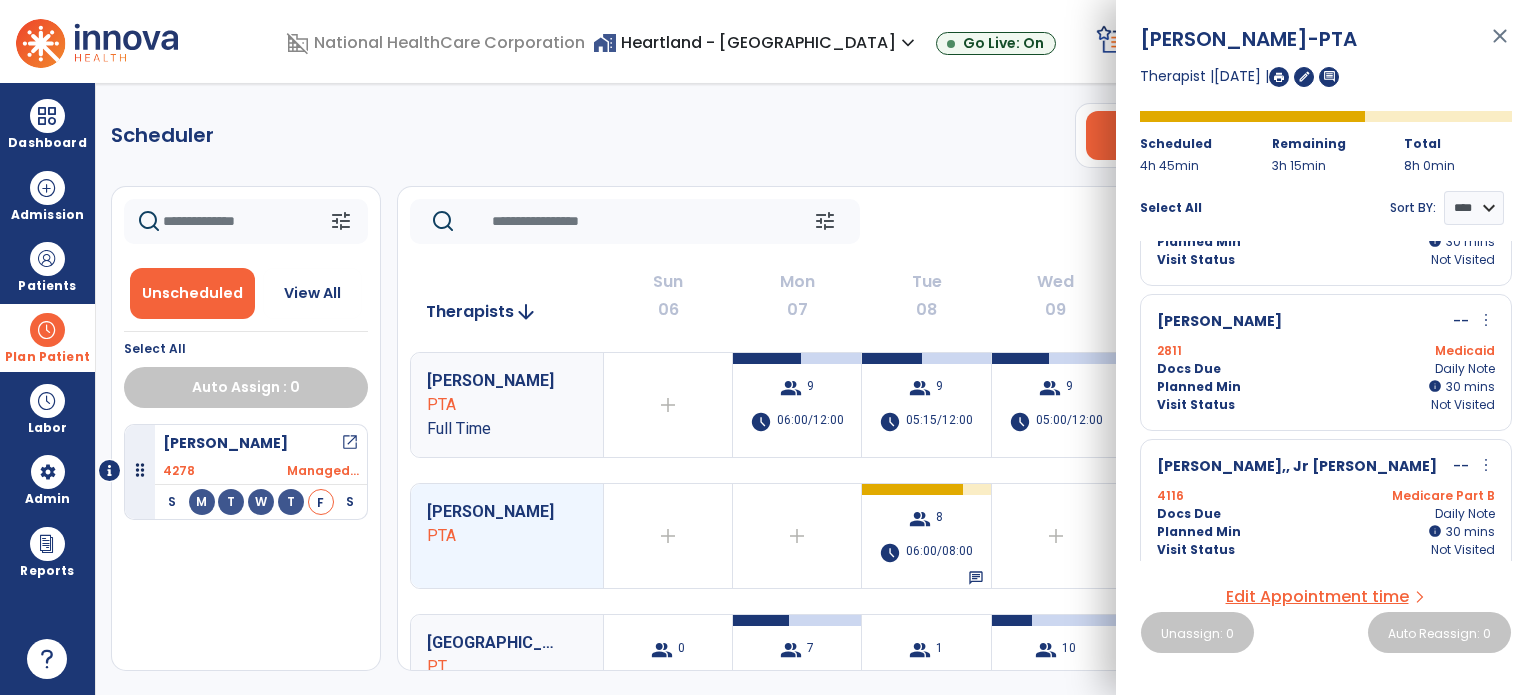 scroll, scrollTop: 835, scrollLeft: 0, axis: vertical 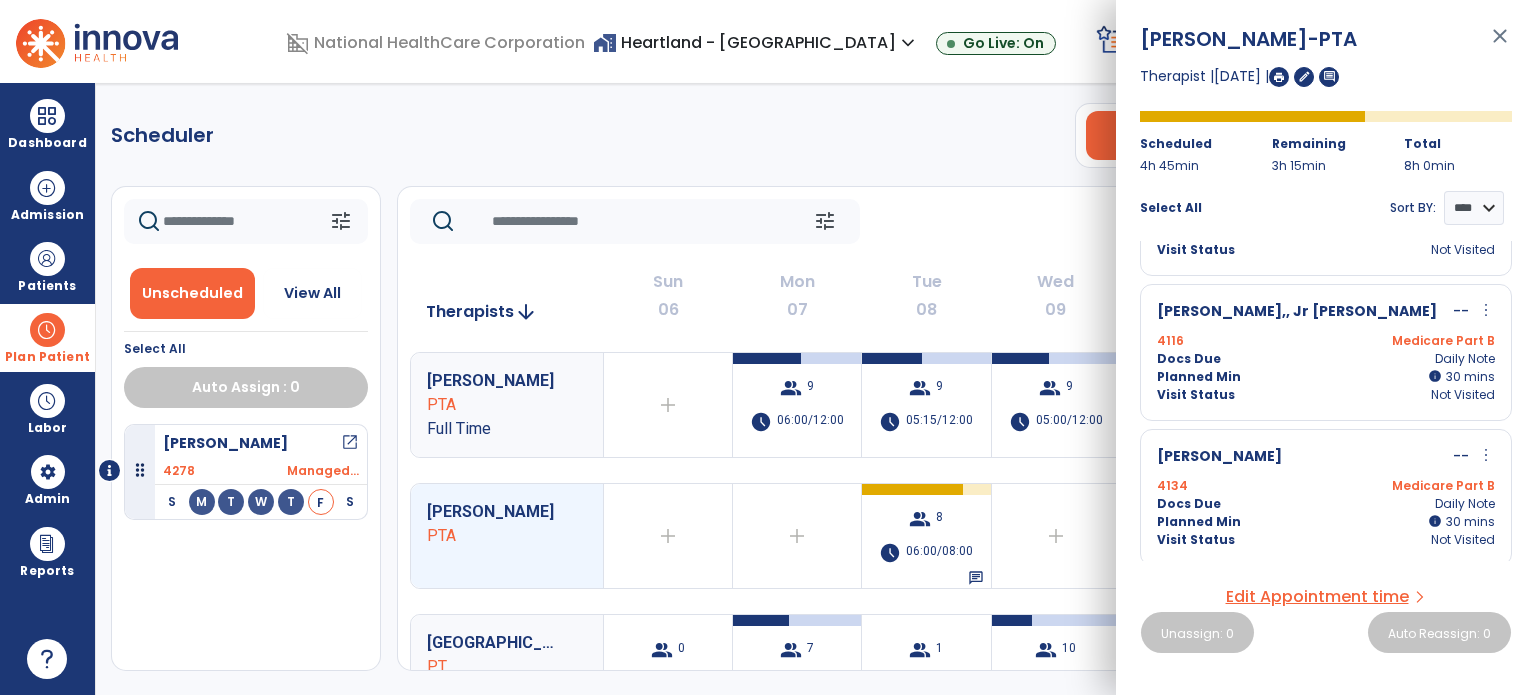 click on "Visit Status  Not Visited" at bounding box center [1326, 395] 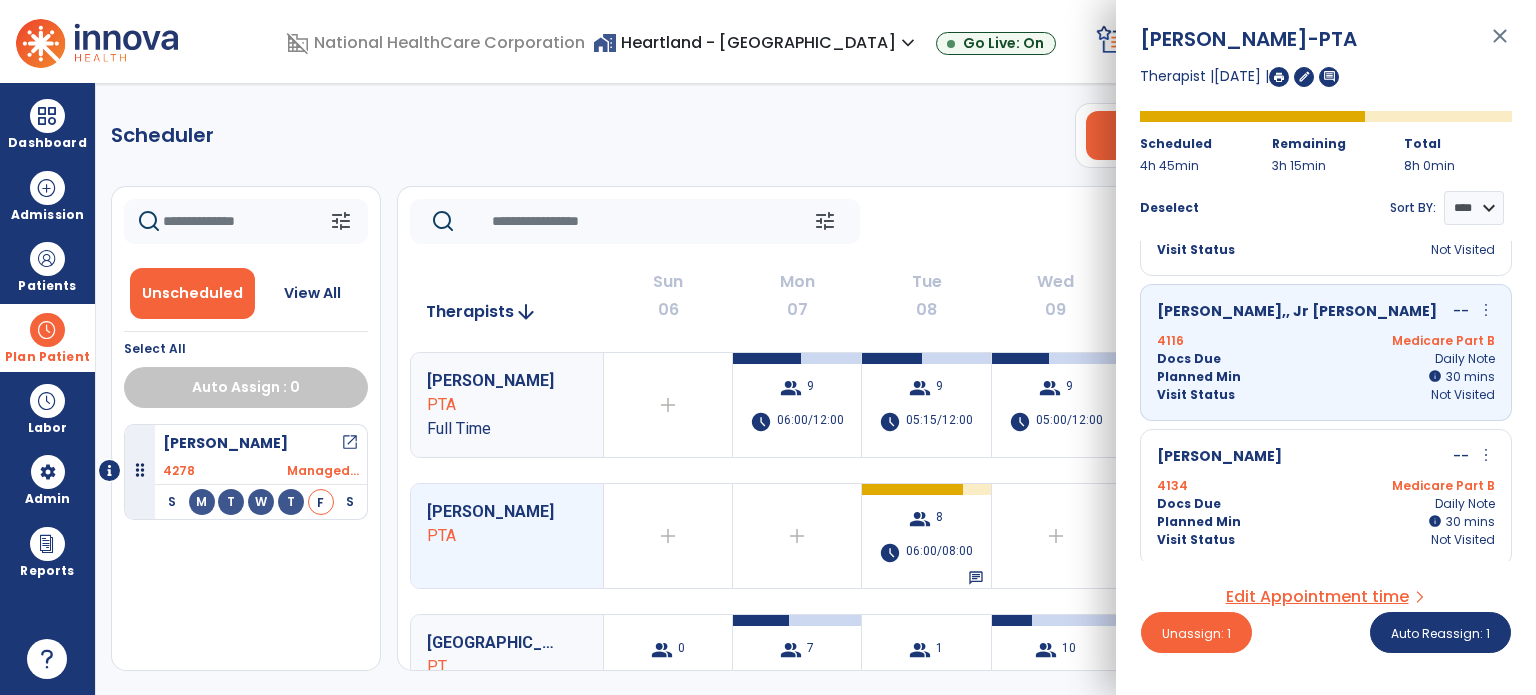 click on "4134 Medicare Part B" at bounding box center [1326, 486] 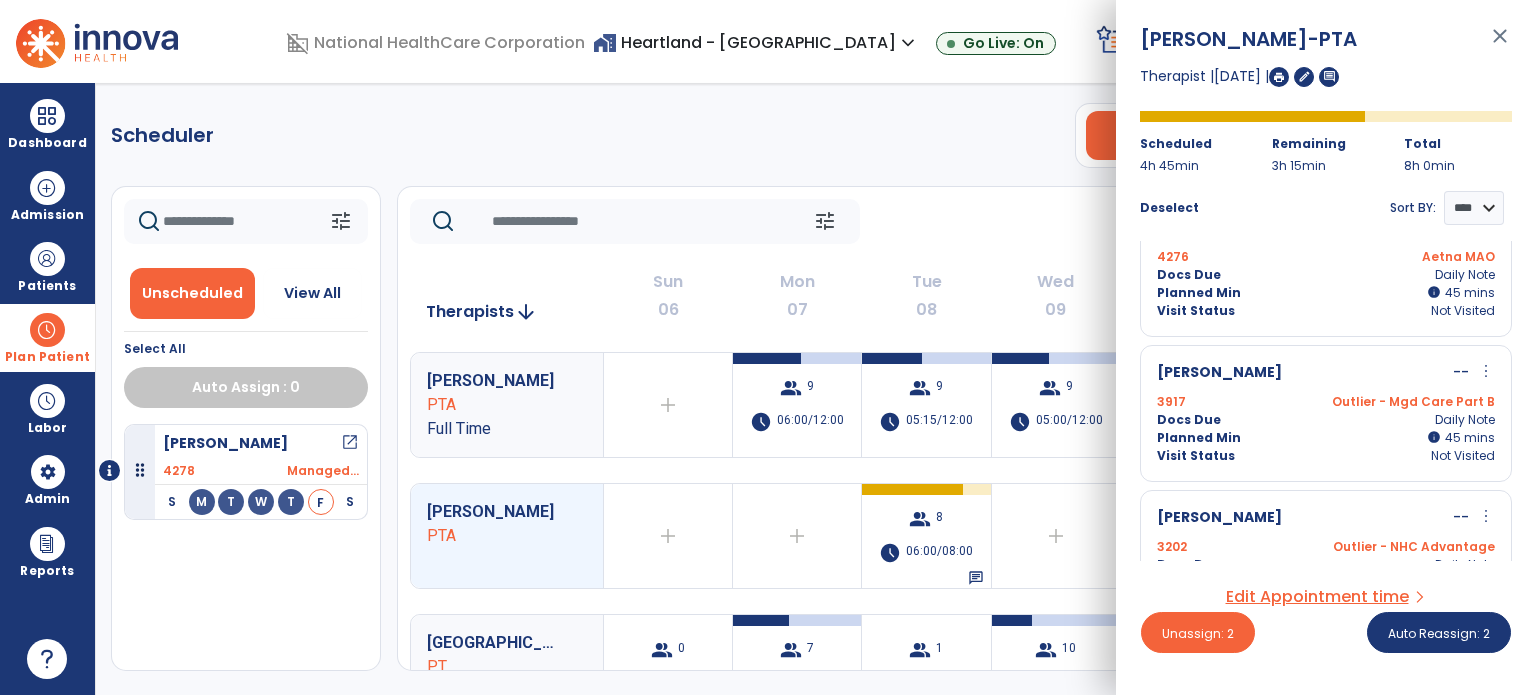 scroll, scrollTop: 250, scrollLeft: 0, axis: vertical 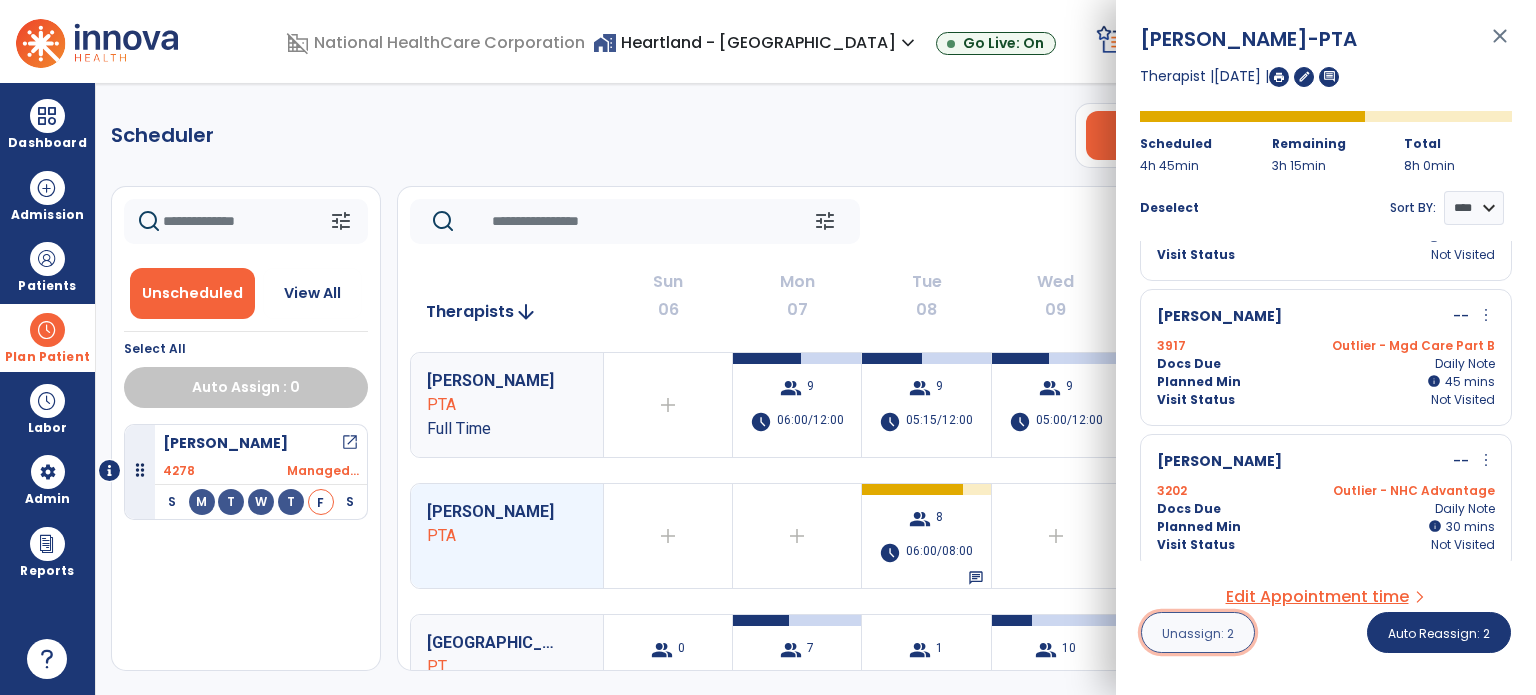 click on "Unassign: 2" at bounding box center [1198, 633] 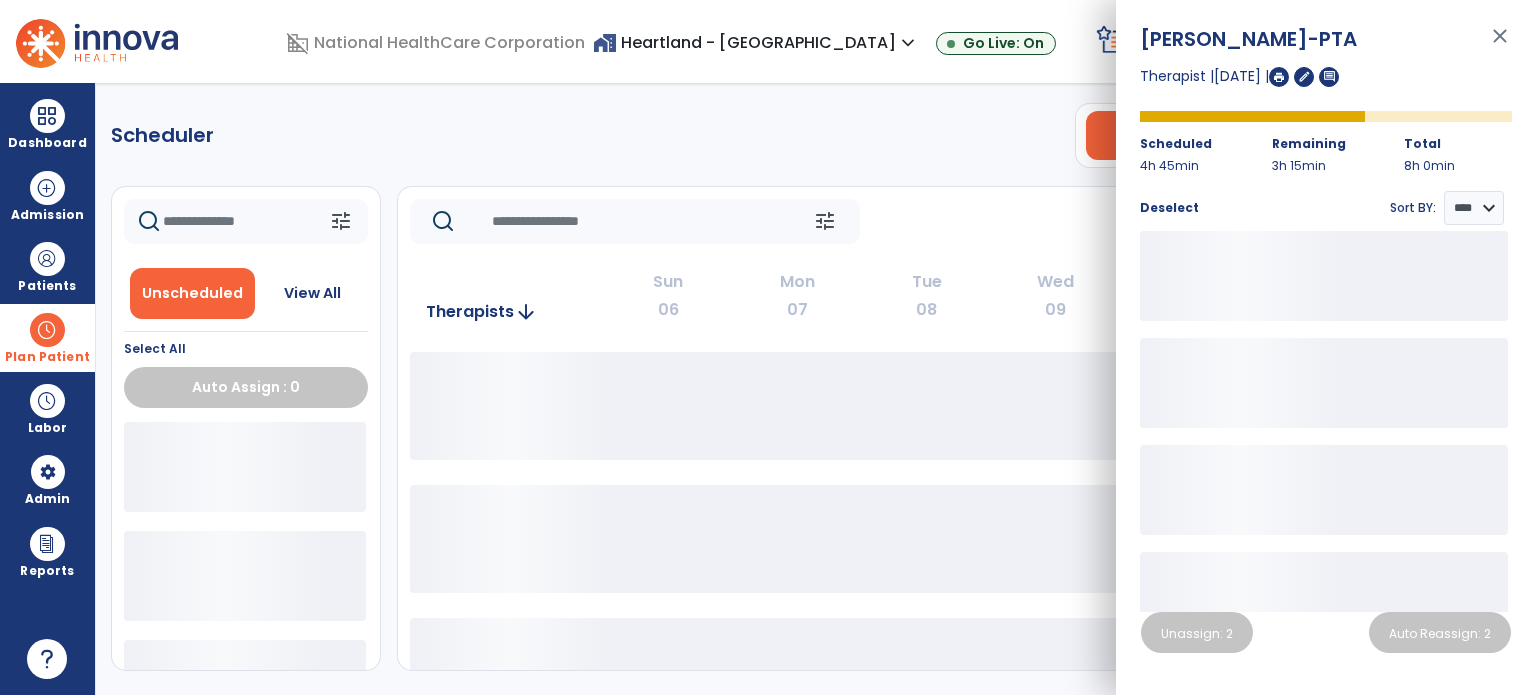 click on "close" at bounding box center (1500, 45) 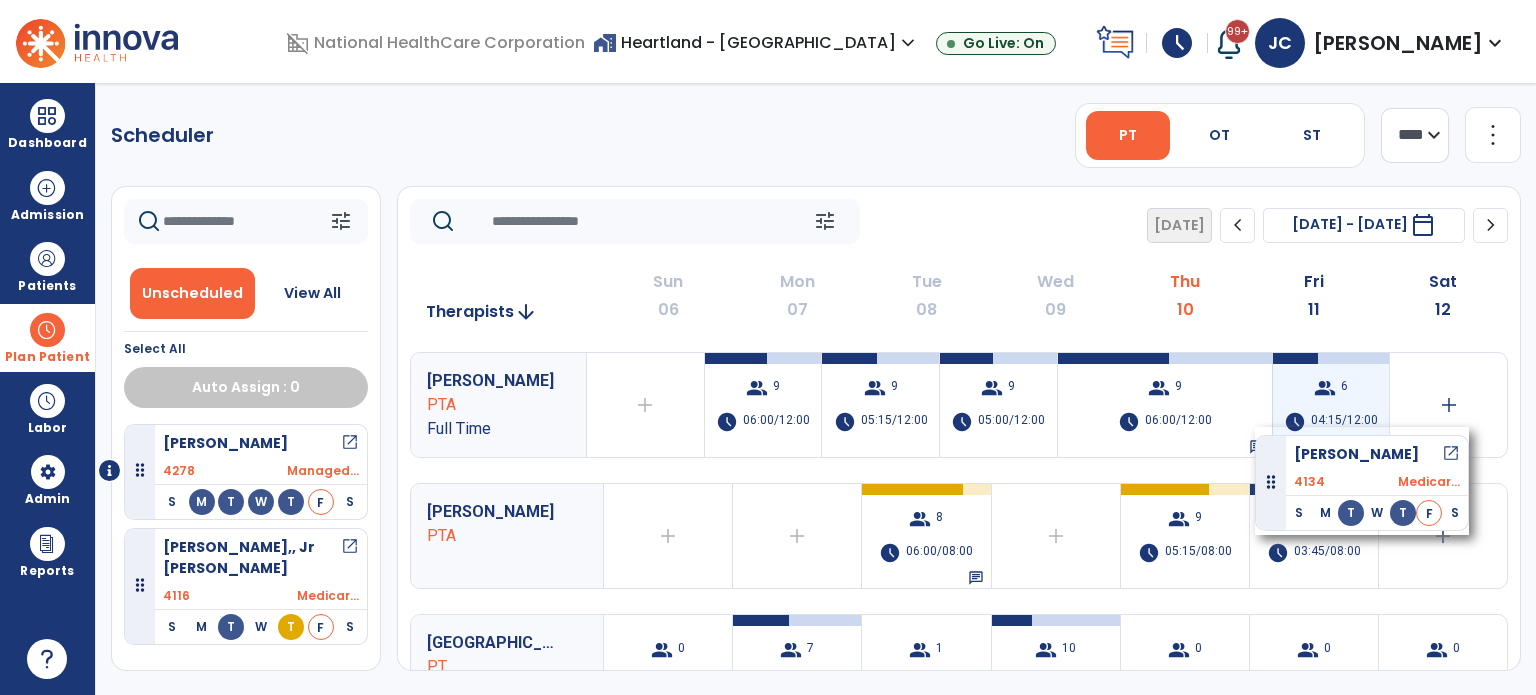 drag, startPoint x: 254, startPoint y: 571, endPoint x: 1282, endPoint y: 411, distance: 1040.3768 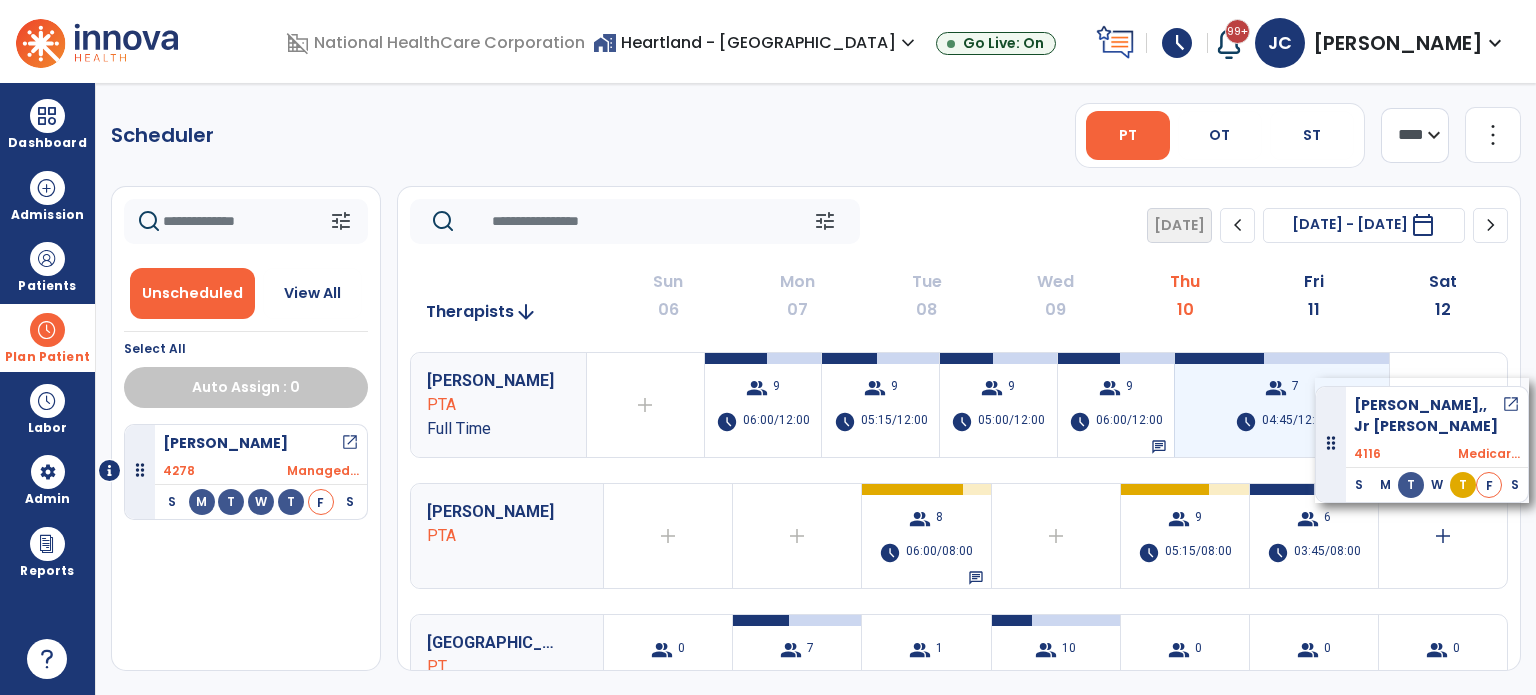 drag, startPoint x: 313, startPoint y: 584, endPoint x: 1313, endPoint y: 385, distance: 1019.6083 